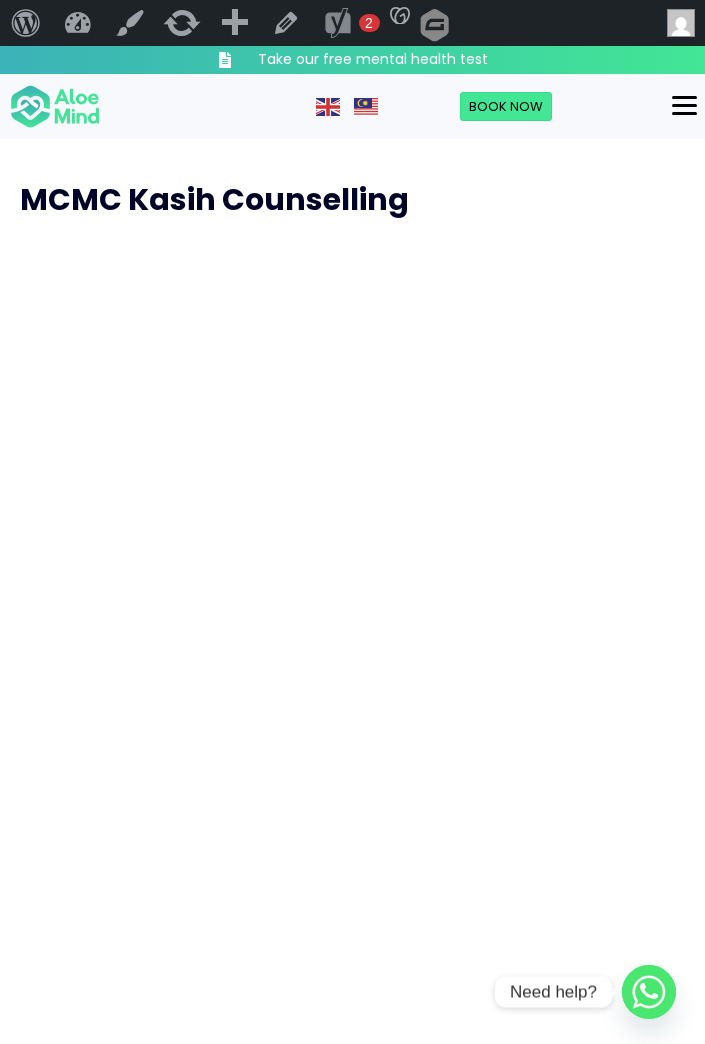scroll, scrollTop: 0, scrollLeft: 0, axis: both 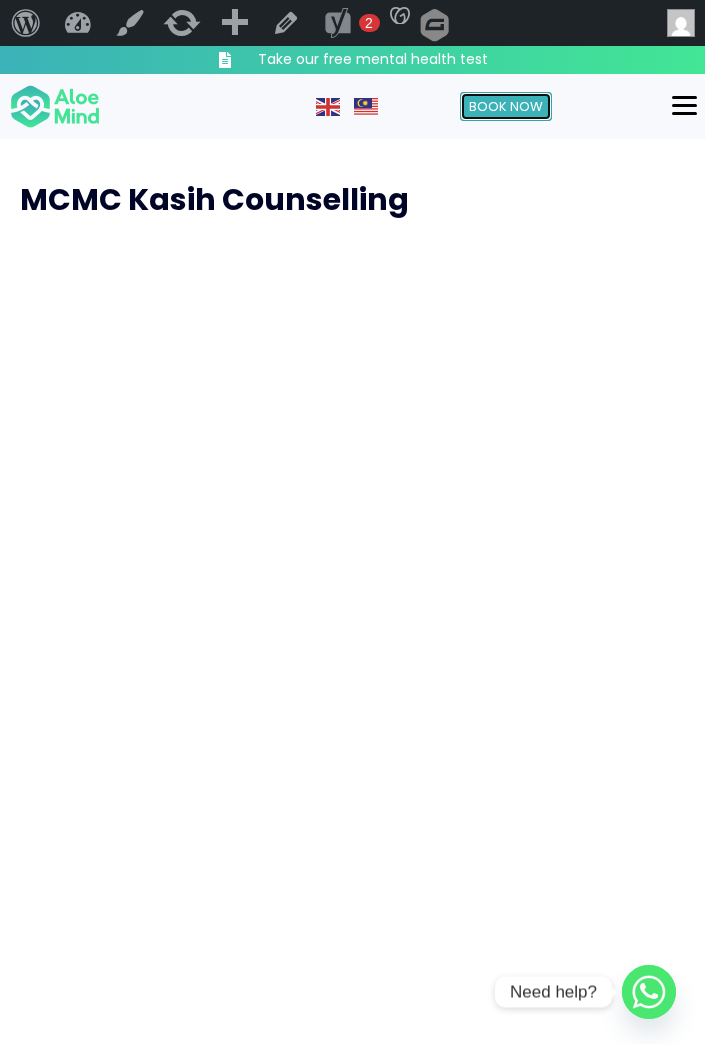 click on "Book Now" at bounding box center [506, 106] 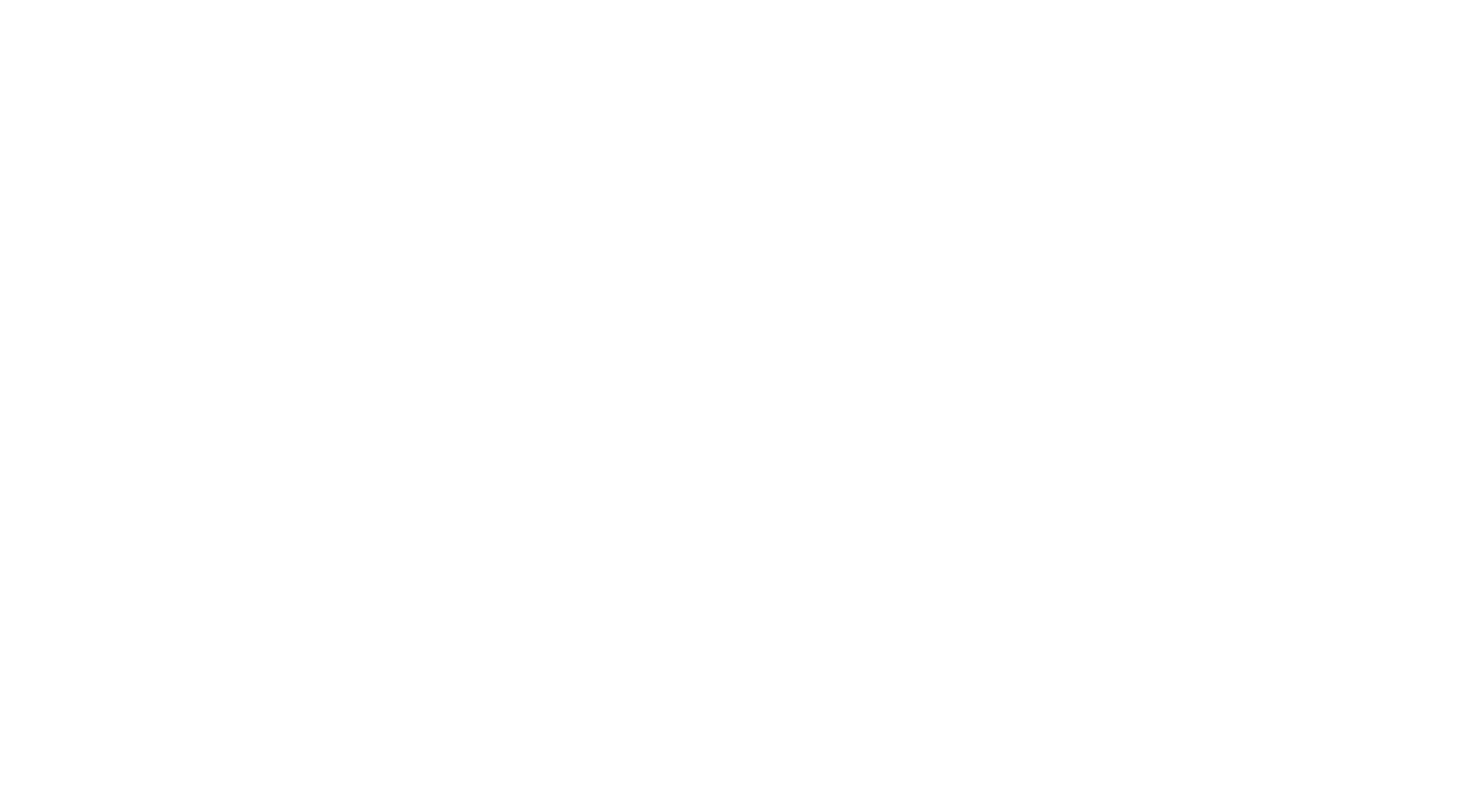 scroll, scrollTop: 194, scrollLeft: 0, axis: vertical 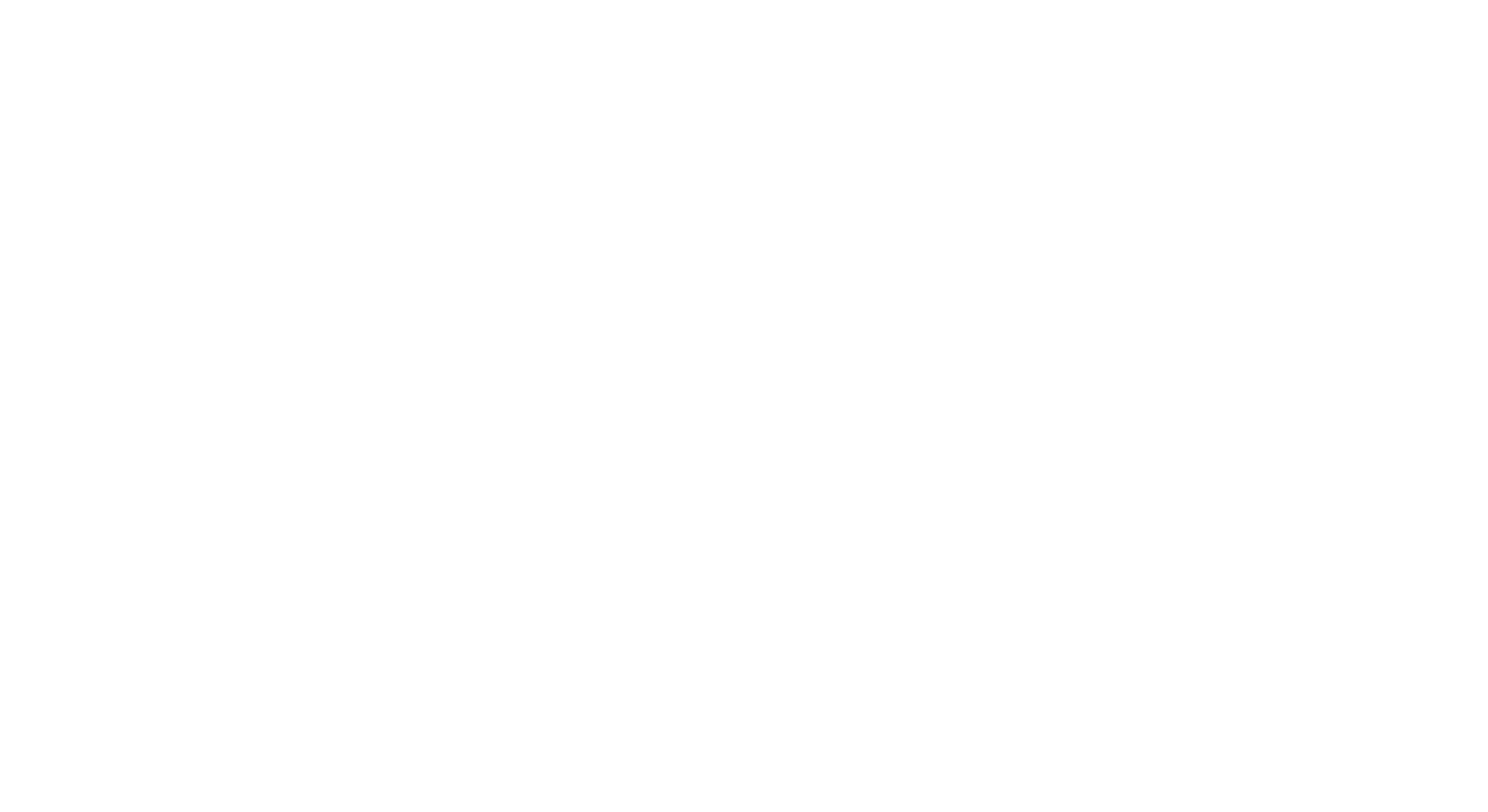 click at bounding box center [744, 299] 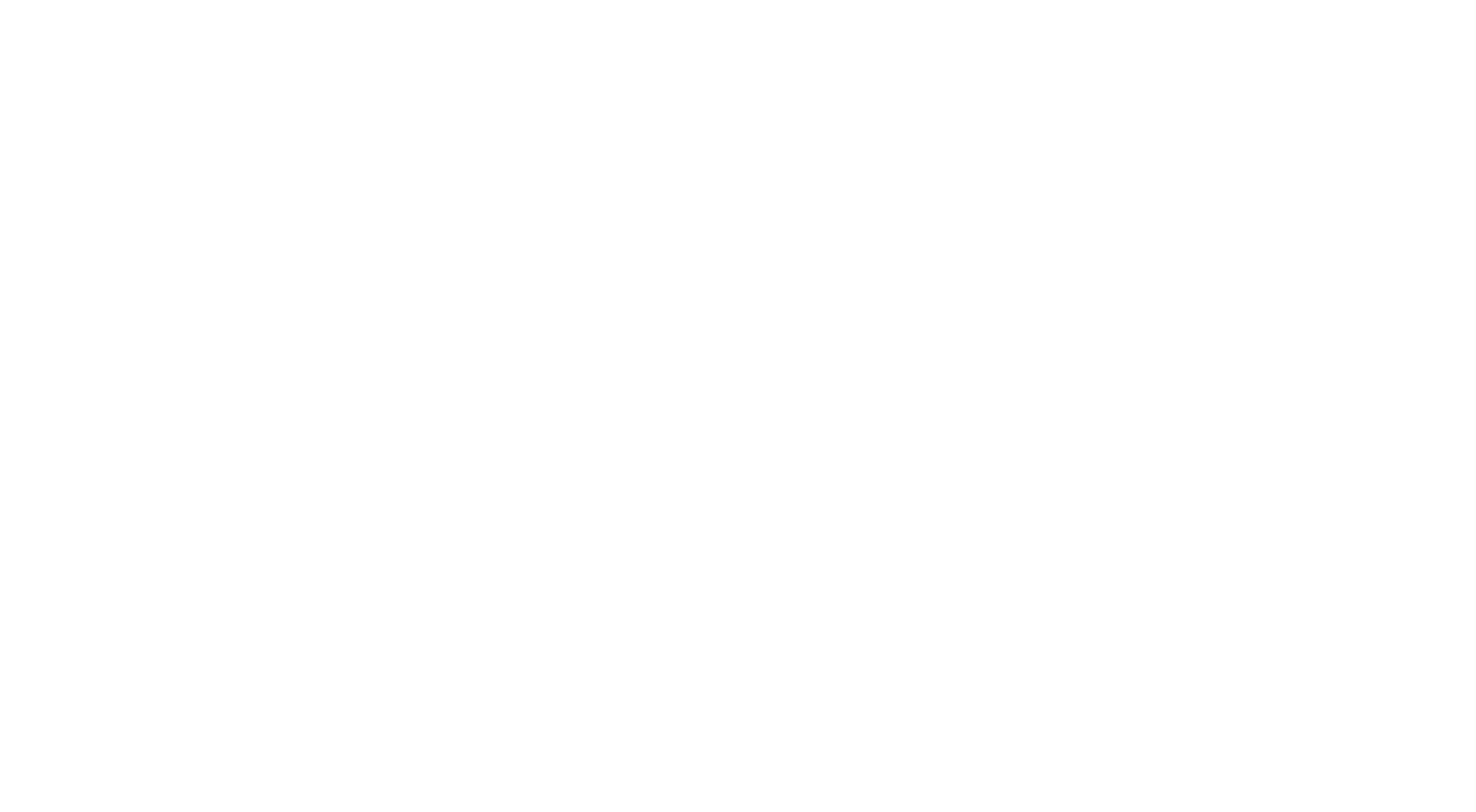 scroll, scrollTop: 0, scrollLeft: 0, axis: both 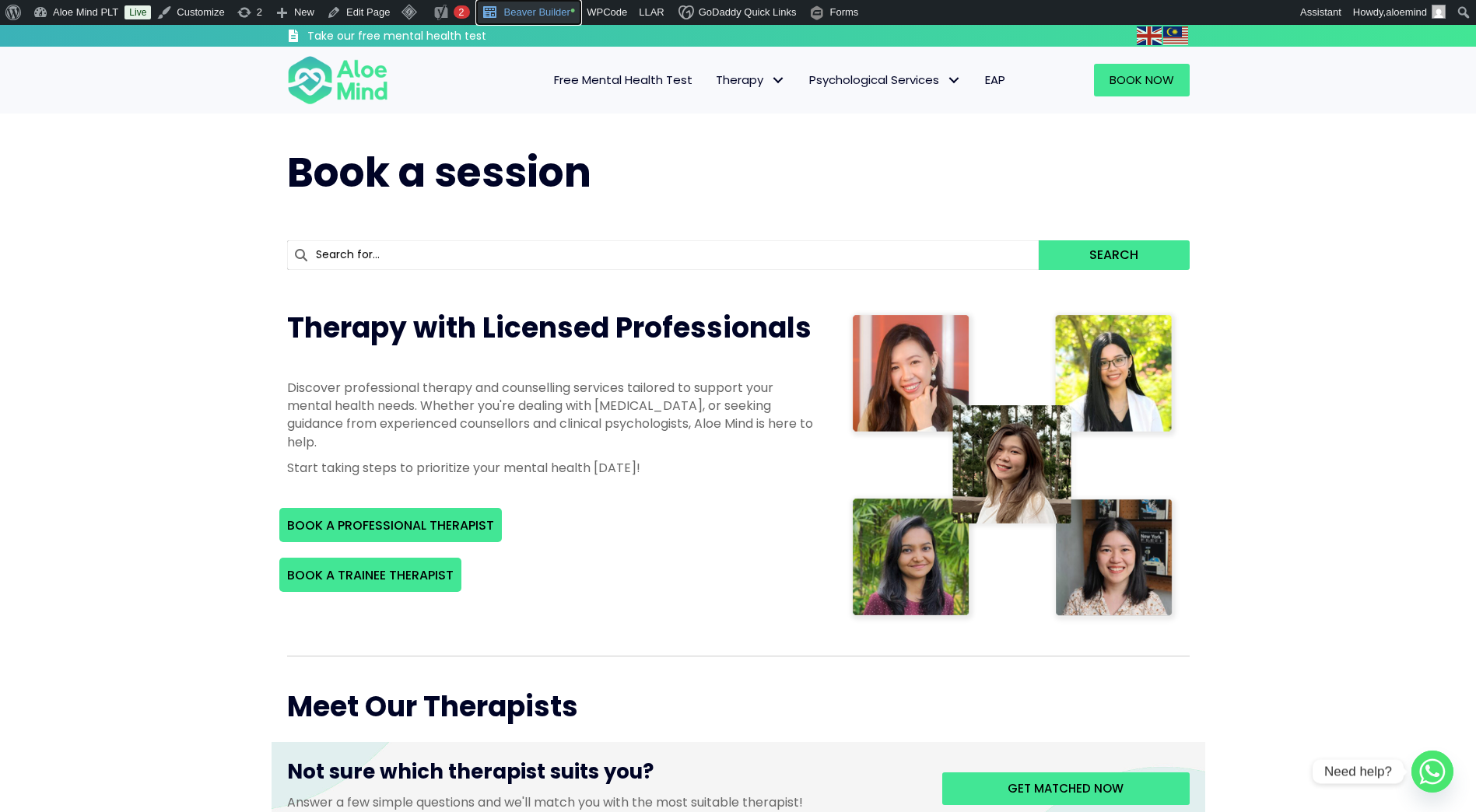 click on "Beaver Builder  •" at bounding box center (529, 12) 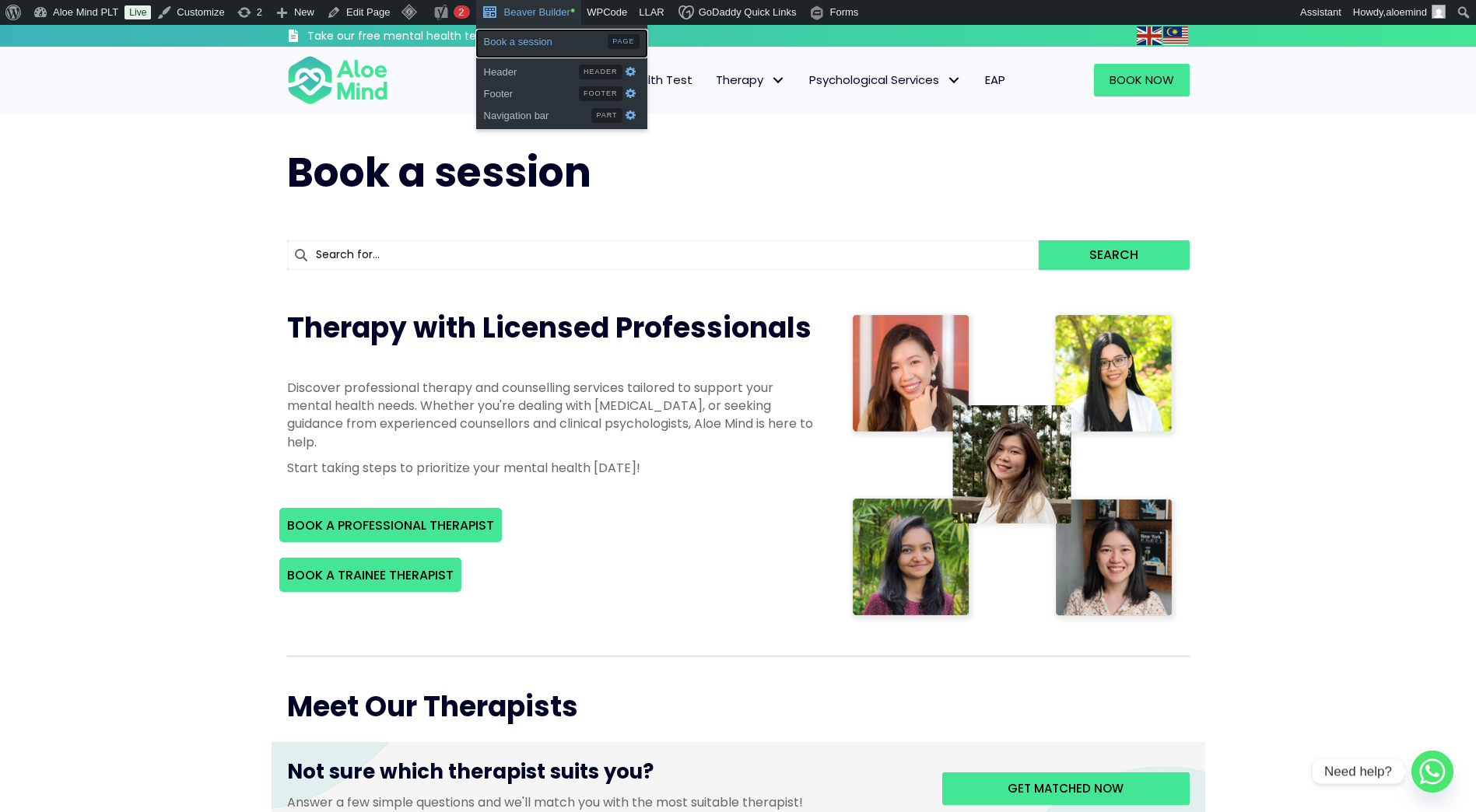 click on "Book a session" at bounding box center [546, 40] 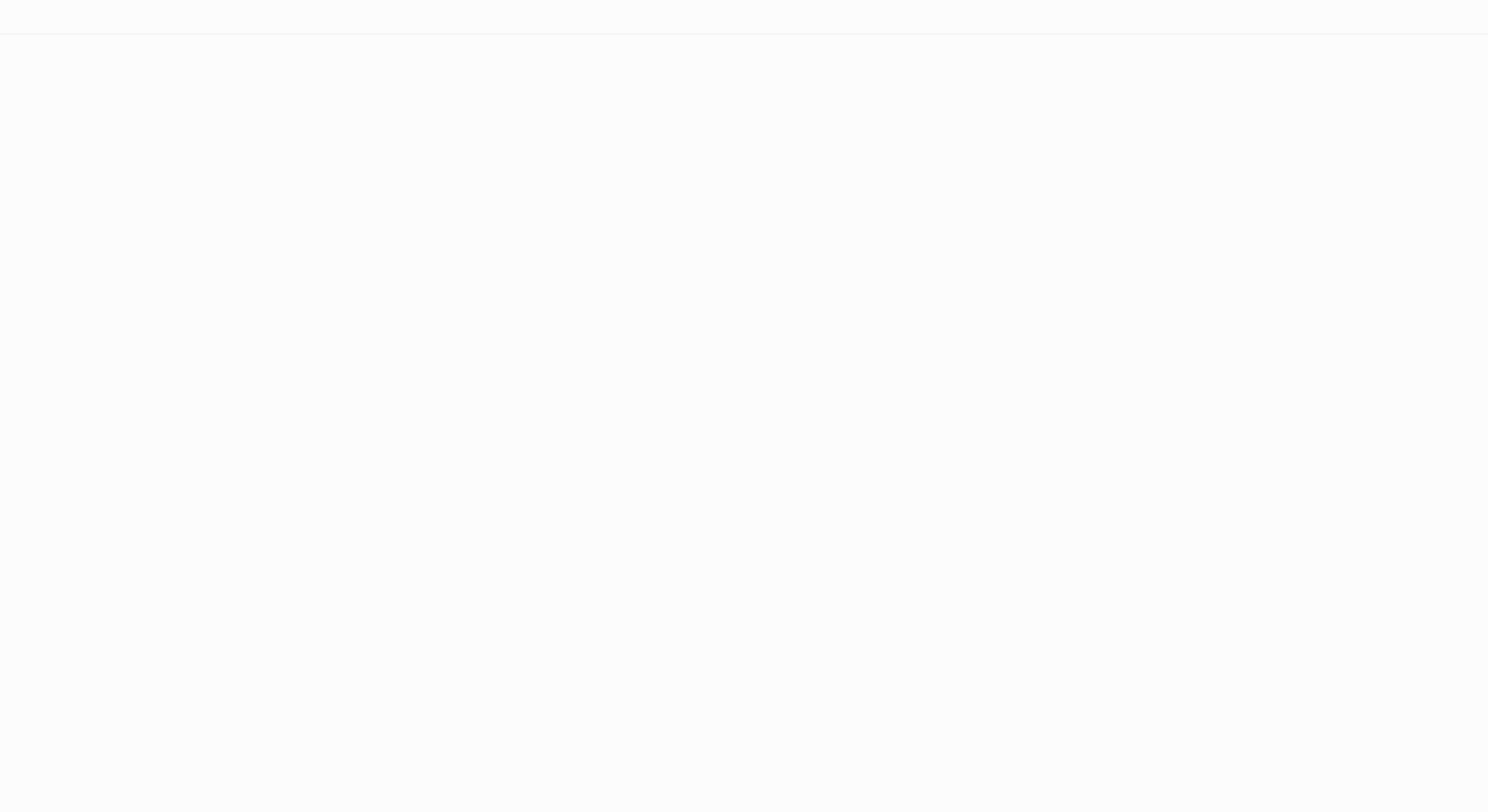 scroll, scrollTop: 0, scrollLeft: 0, axis: both 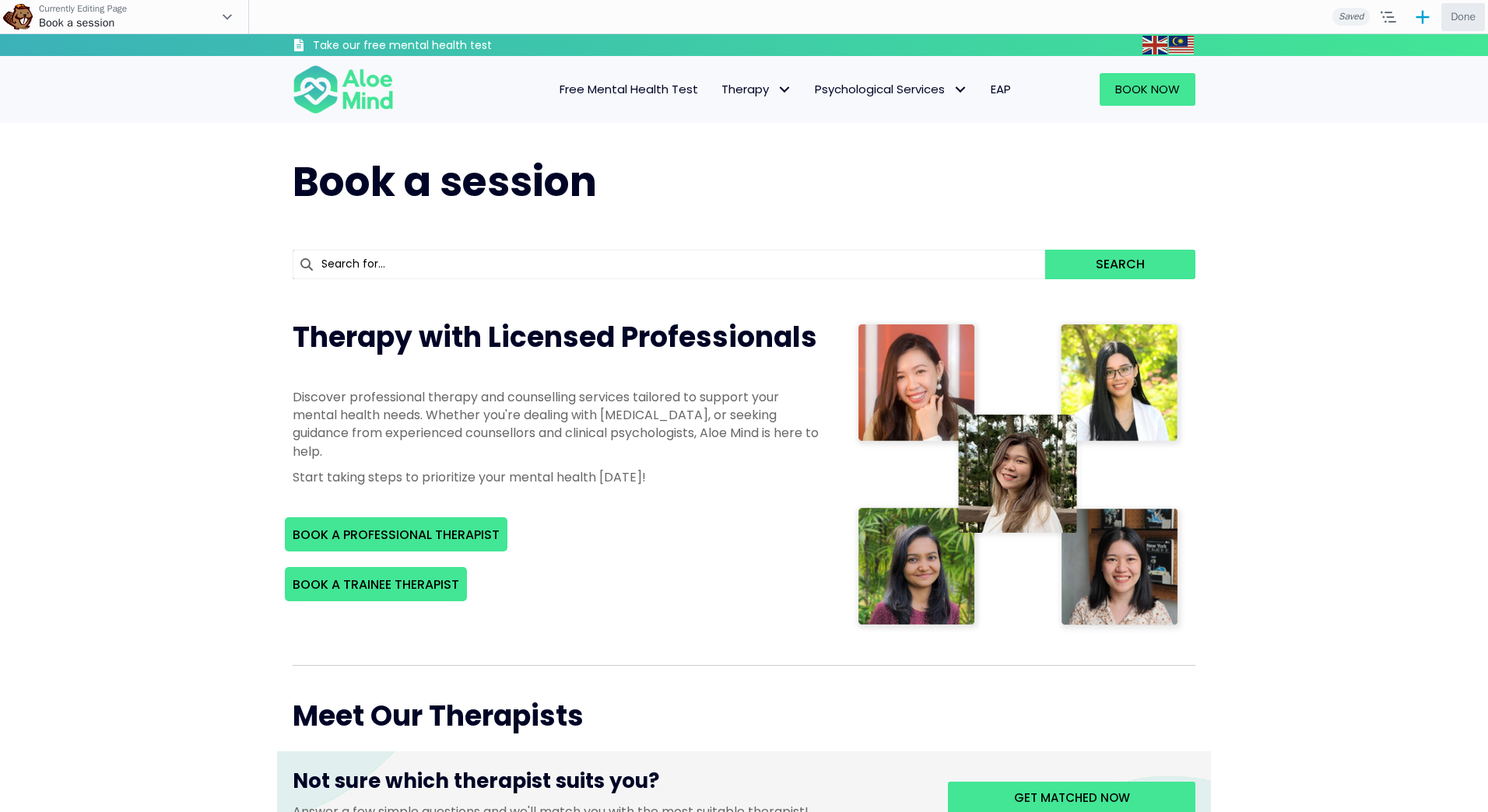click on "BOOK A PROFESSIONAL THERAPIST" at bounding box center [557, 534] 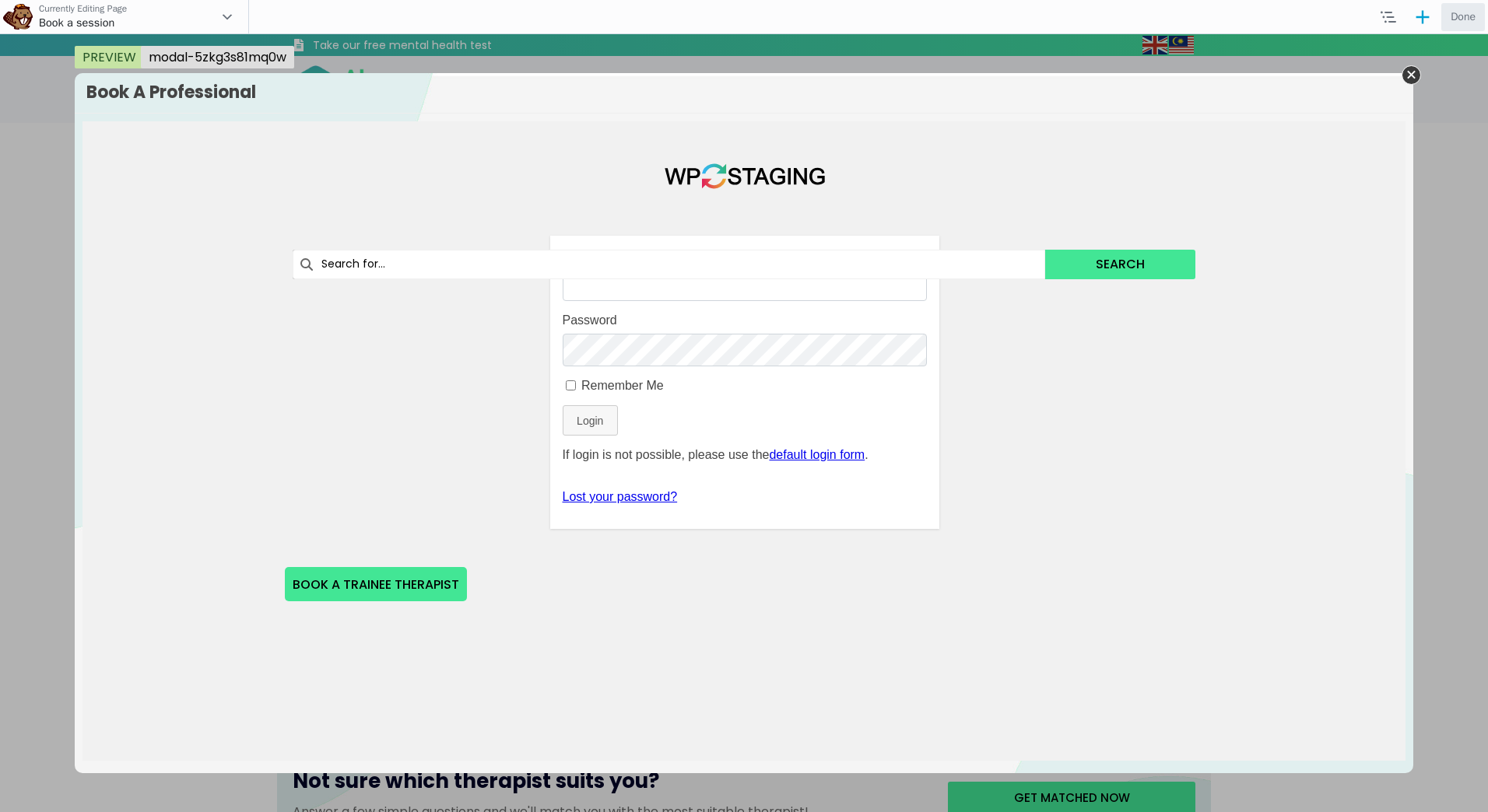 scroll, scrollTop: 0, scrollLeft: 0, axis: both 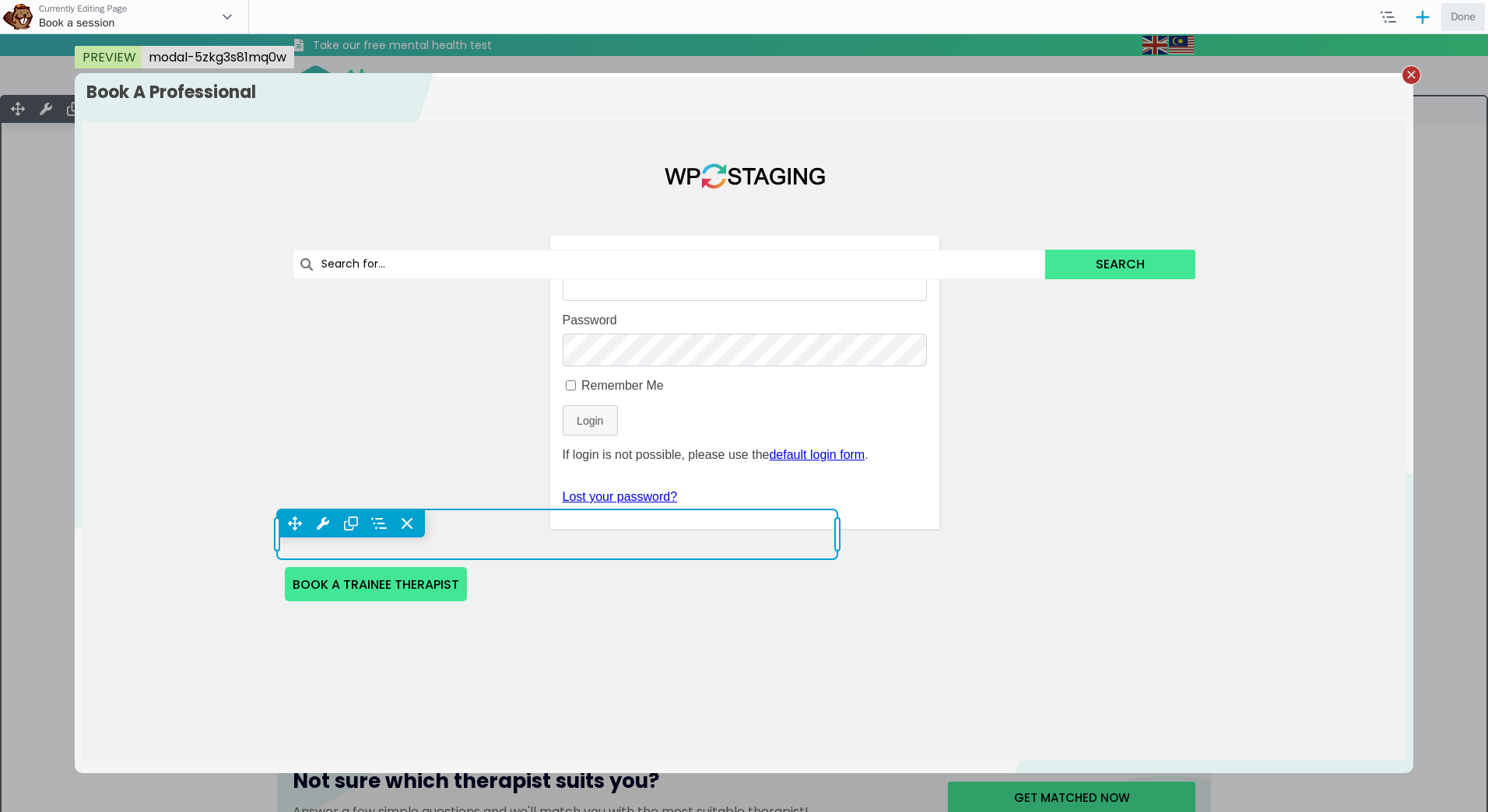 click at bounding box center [1412, 75] 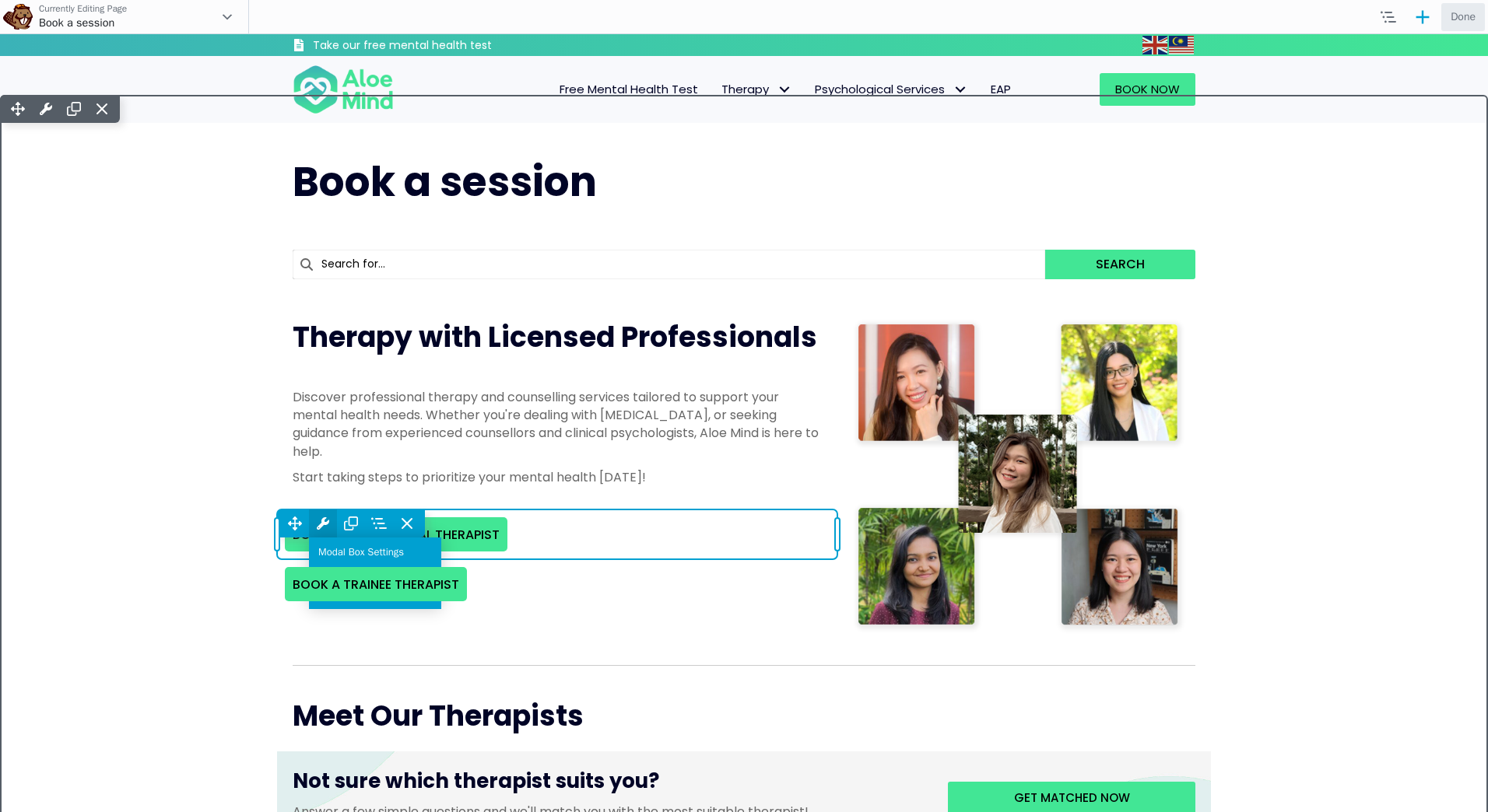 click 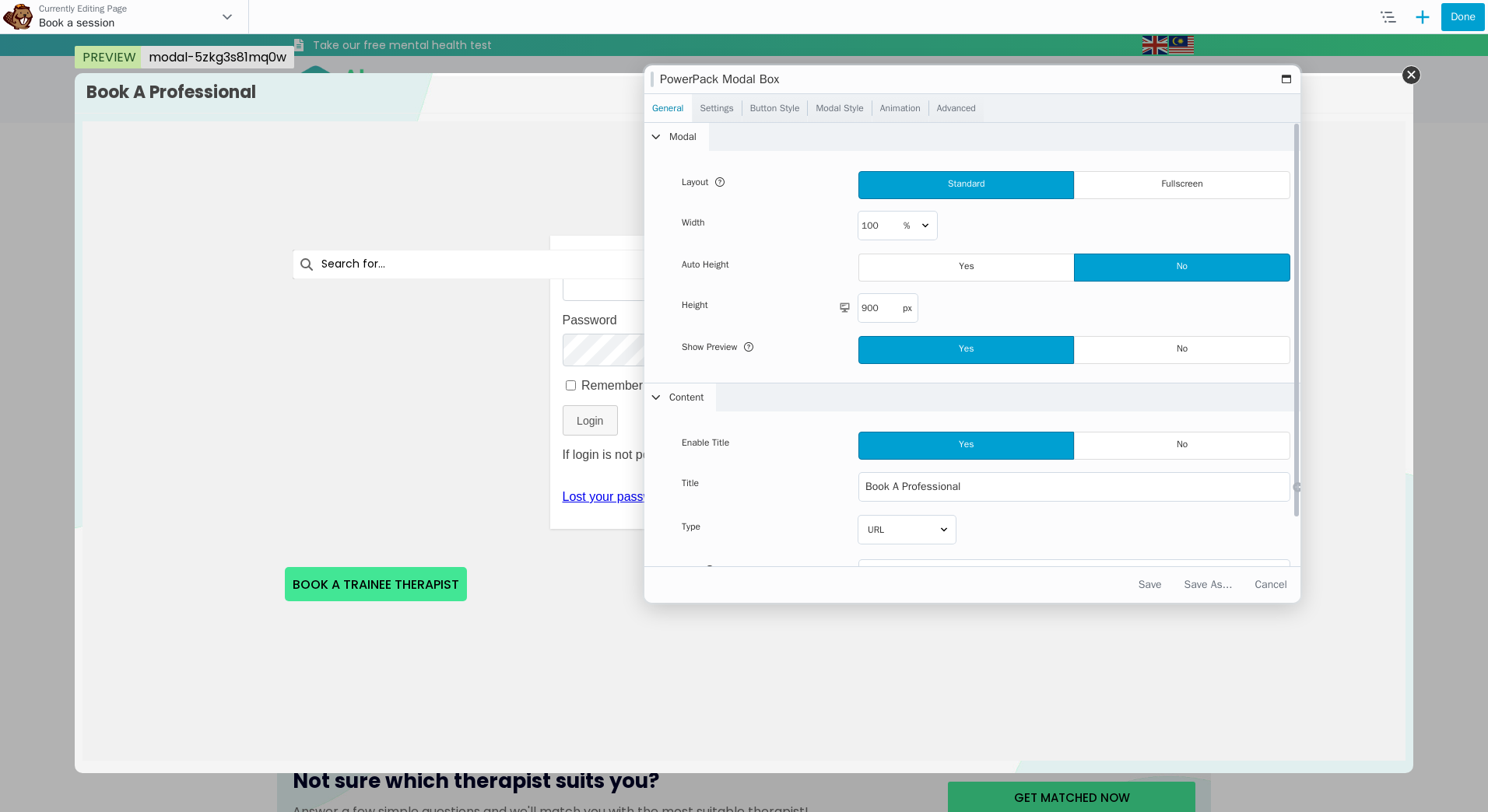 scroll, scrollTop: 0, scrollLeft: 0, axis: both 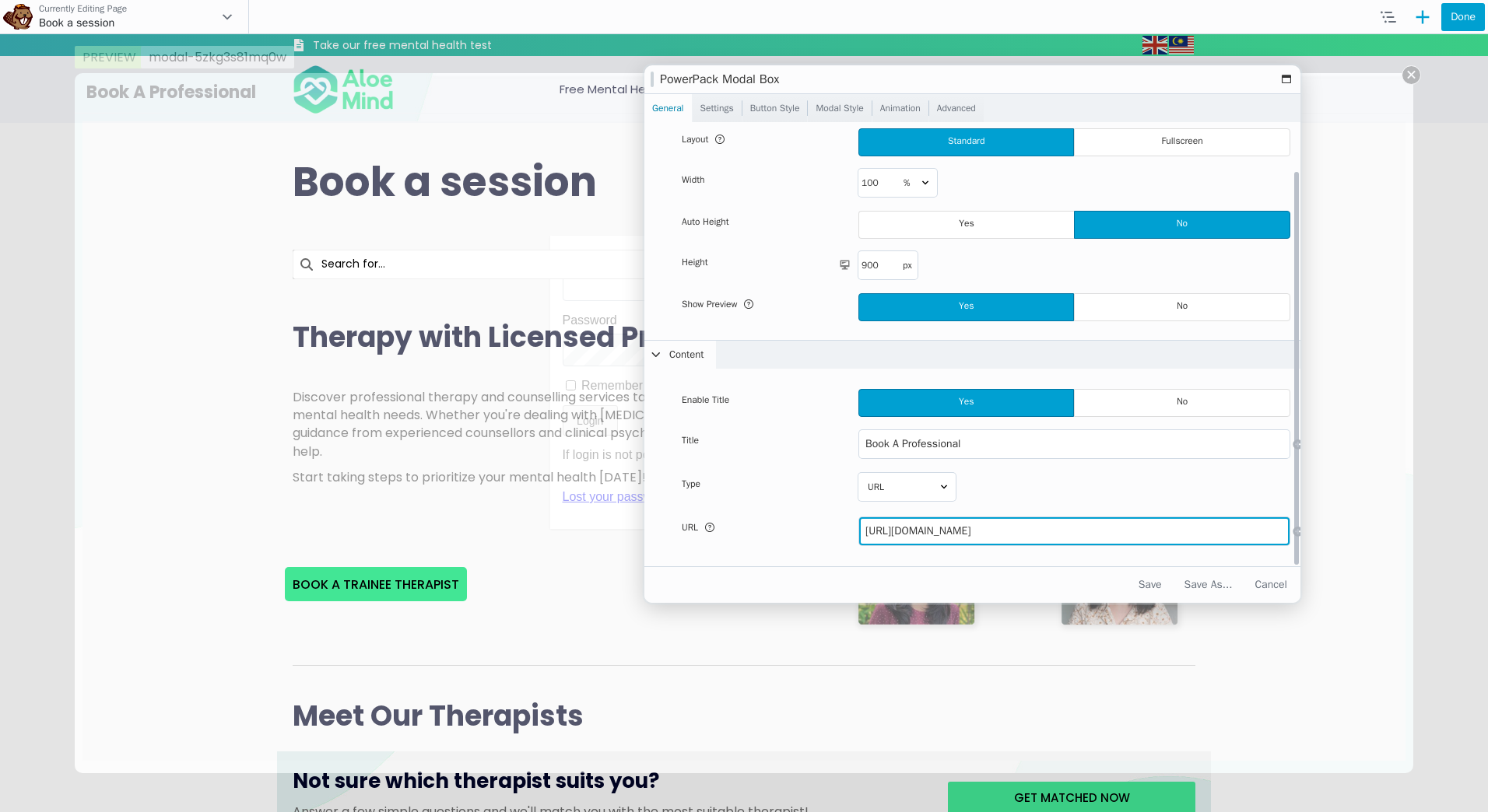 click on "https://aloemind.com/staging2/?page_id=3066" at bounding box center (1074, 531) 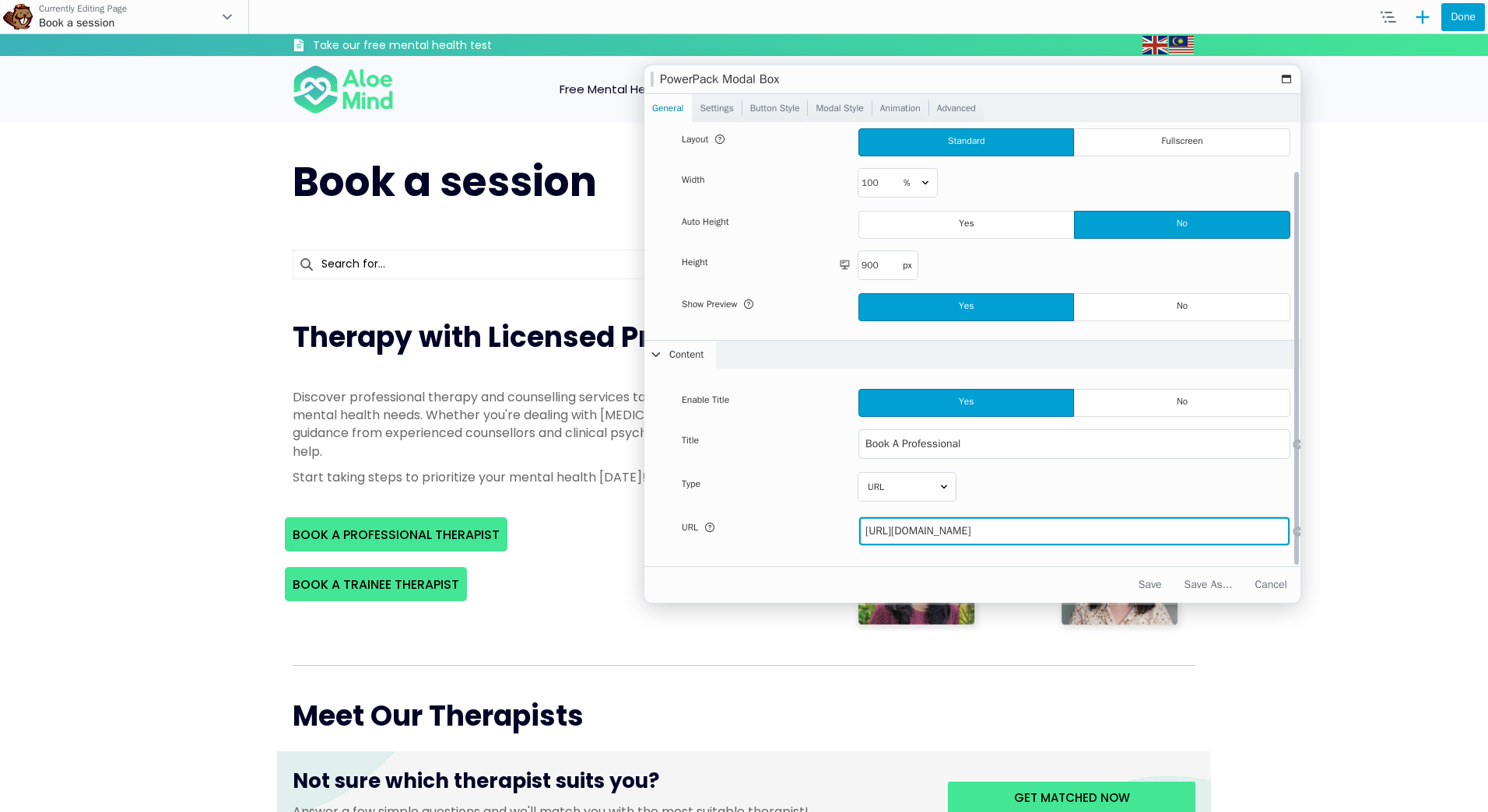 click on "https://aloemind.com/staging2/?page_id=3066" at bounding box center (1074, 531) 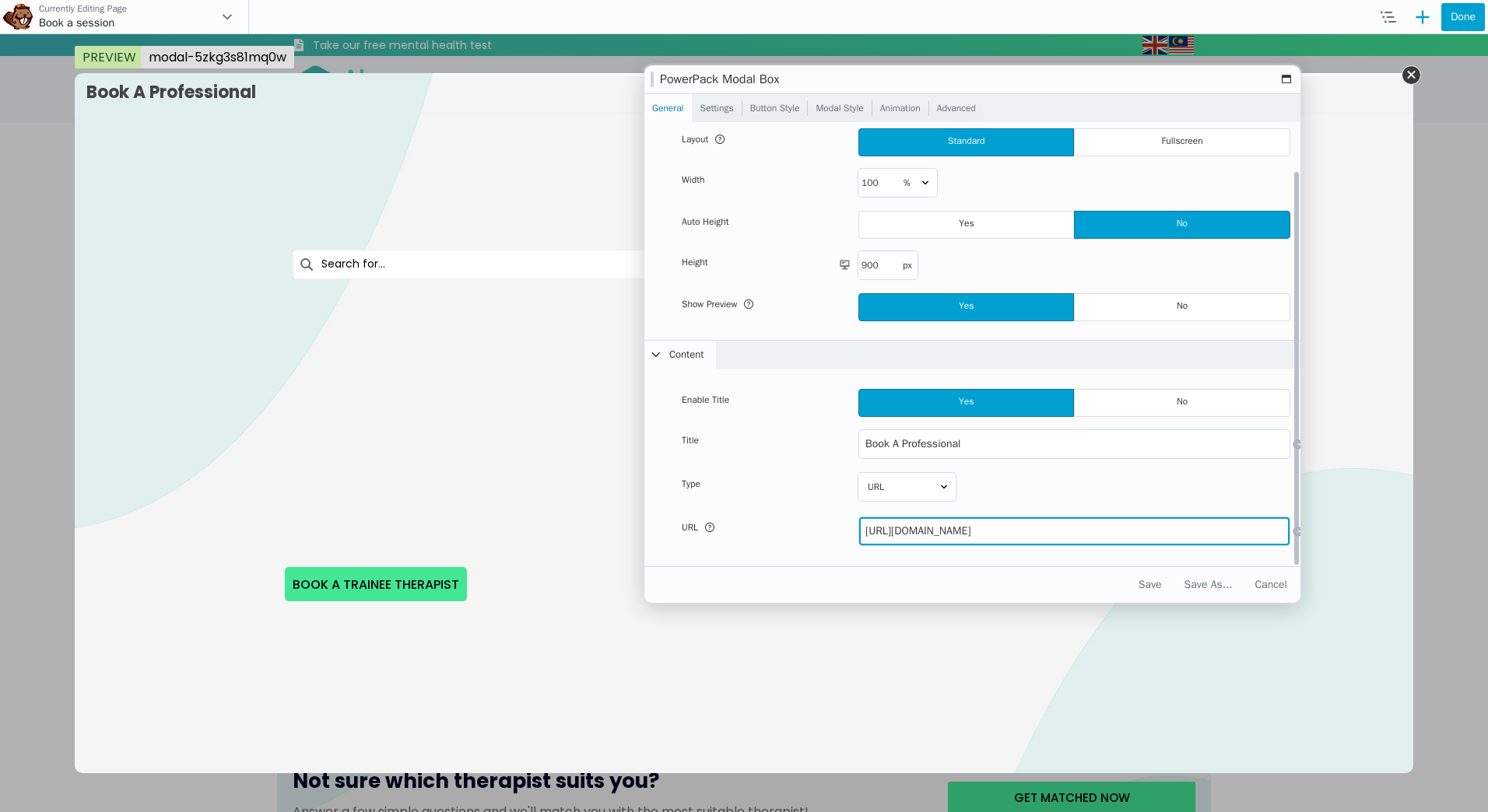 click on "https://aloemind.com/staging2/?page_id=3066" at bounding box center [1074, 531] 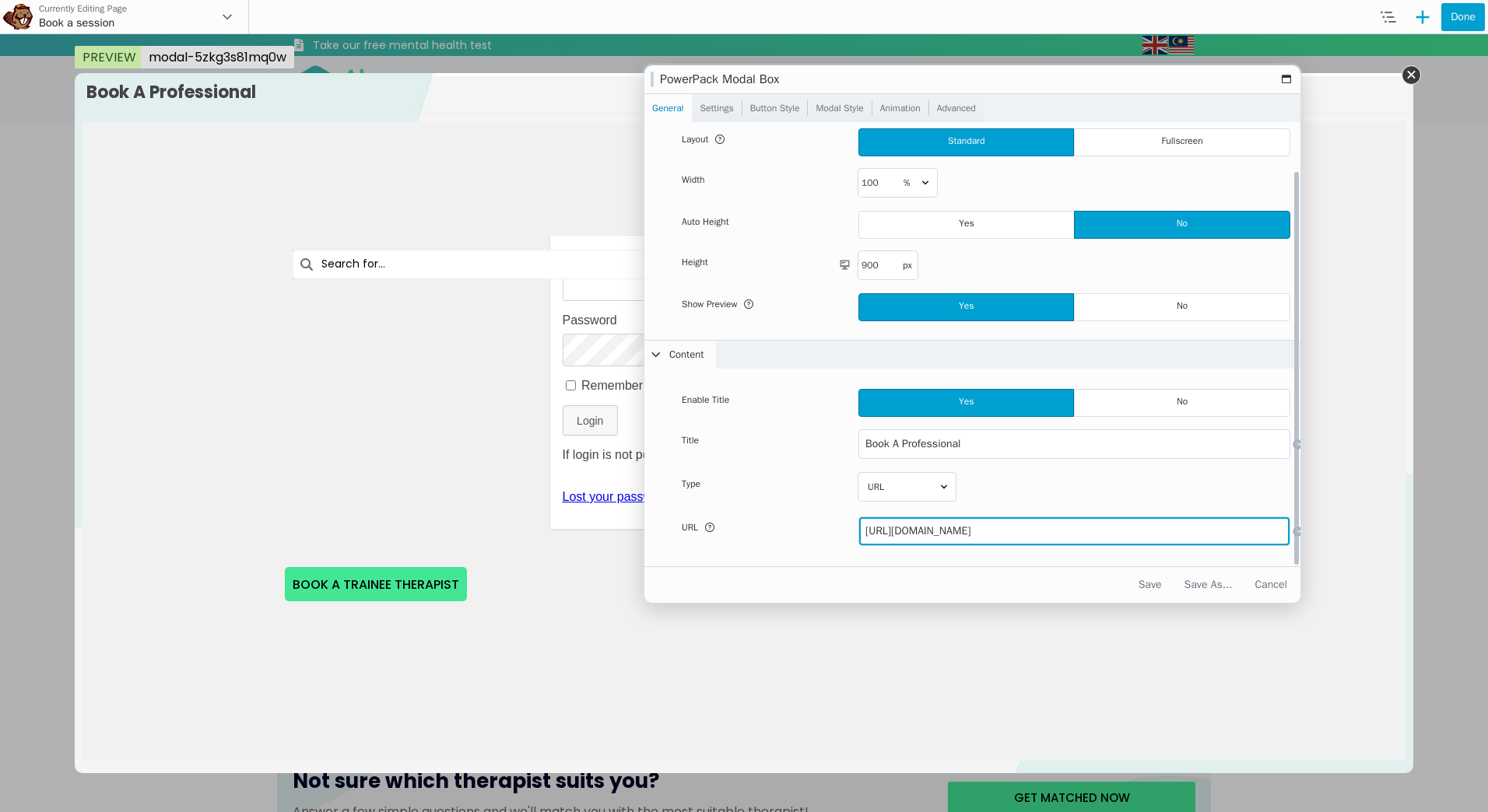 scroll, scrollTop: 0, scrollLeft: 0, axis: both 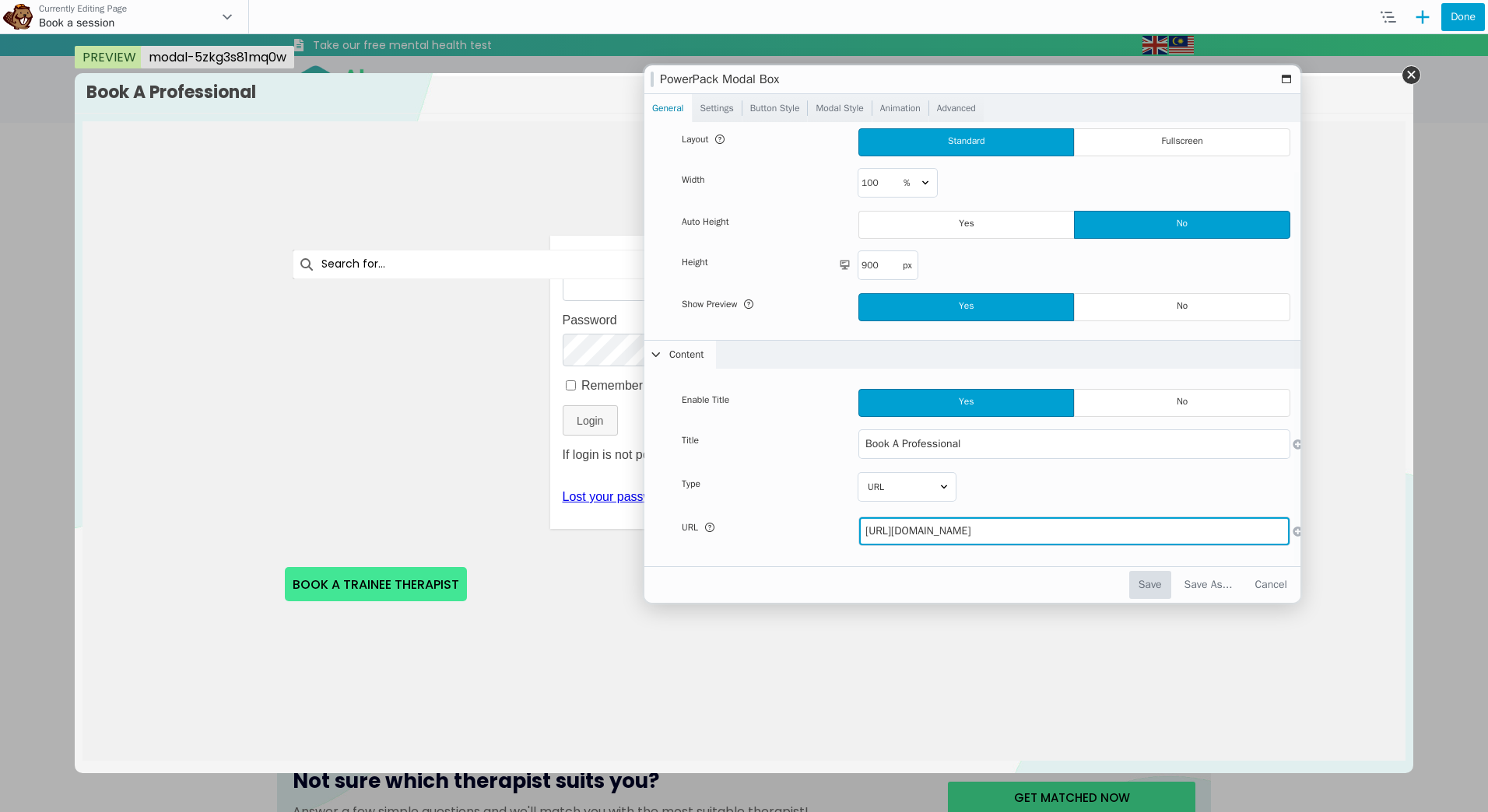 type on "https://aloemind.as.me/" 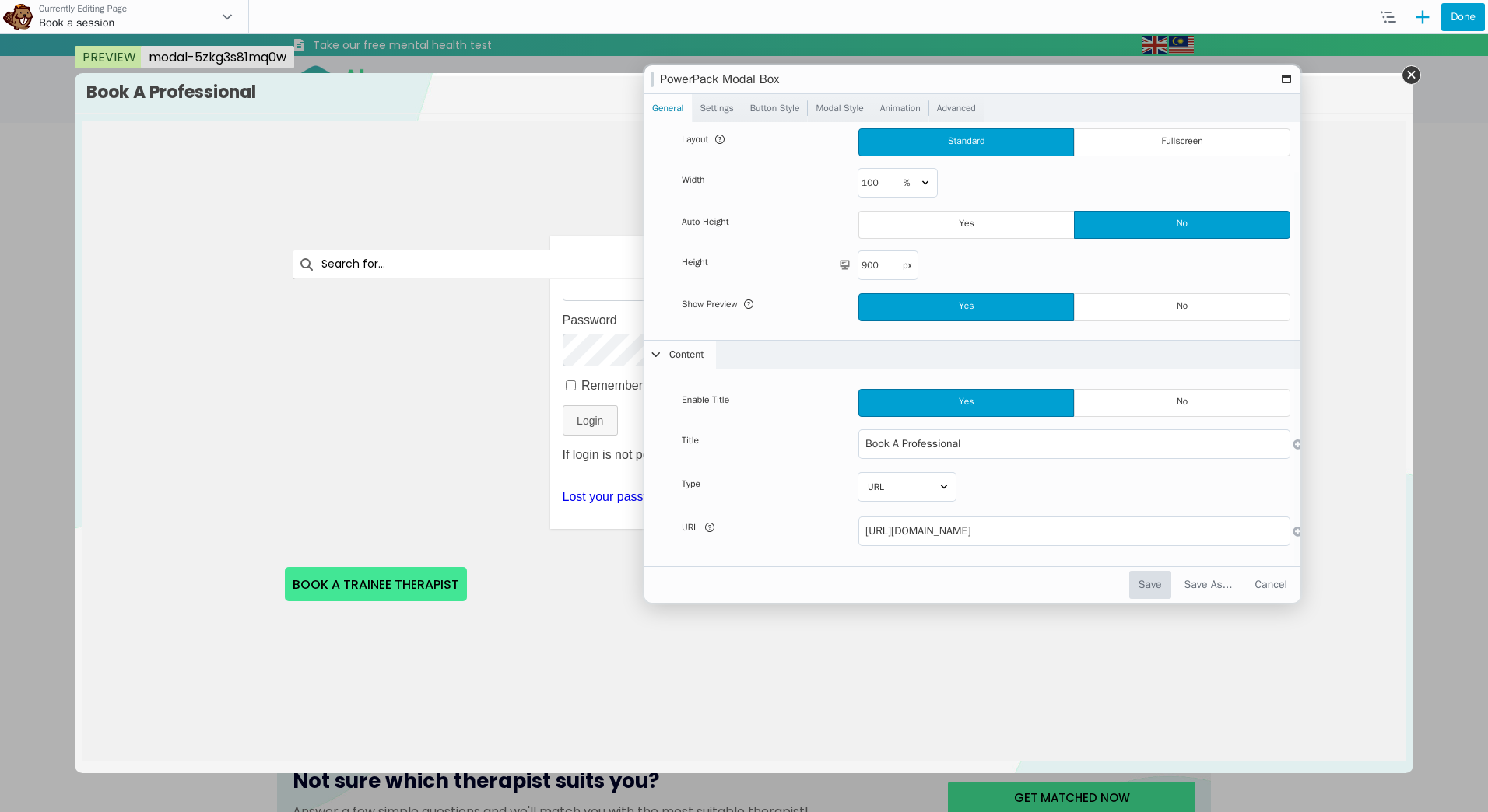 click on "Save" at bounding box center (1150, 585) 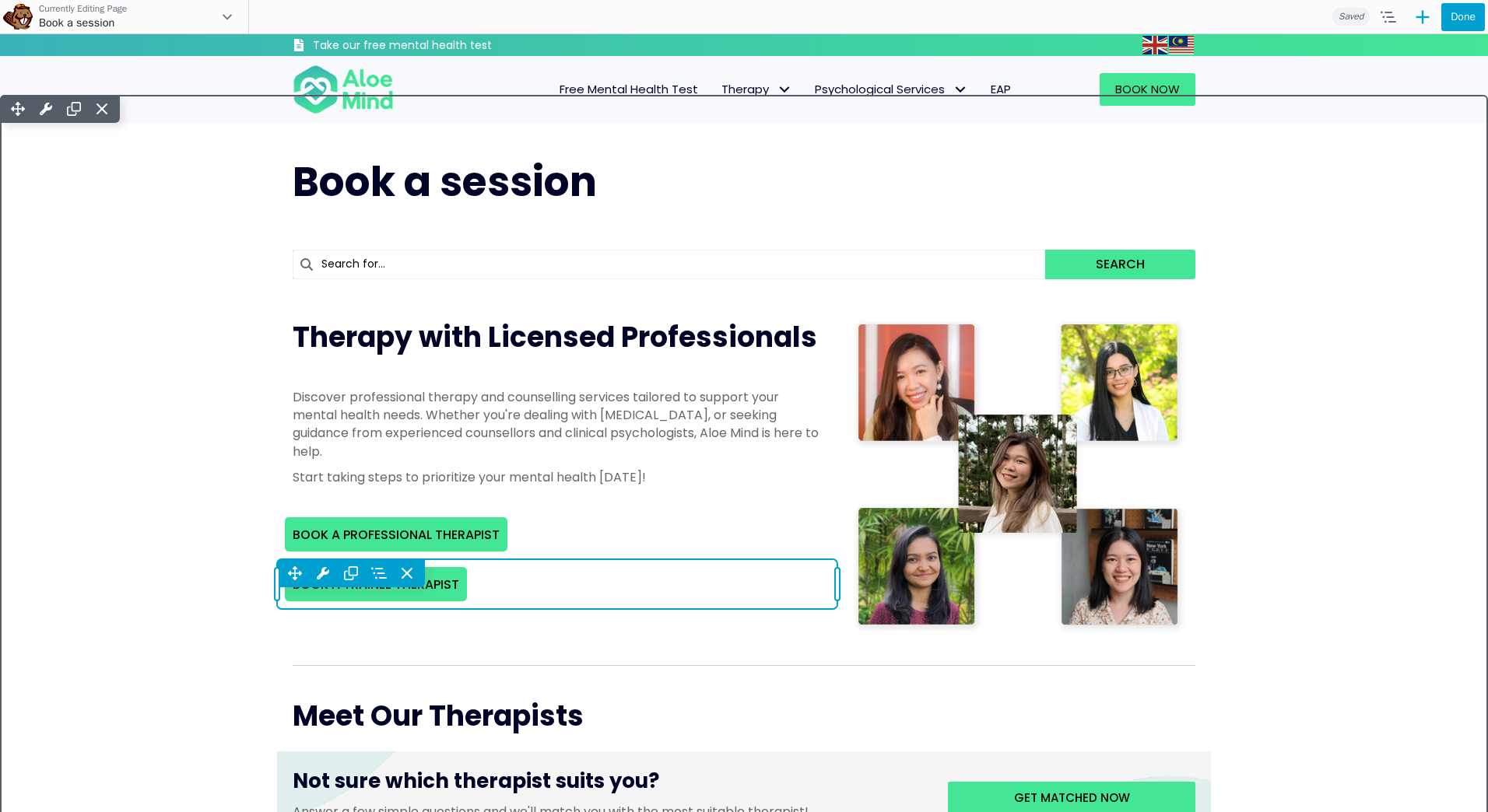 click on "Move Up
Move Down
Modal Box Settings
Copy Modal Box Settings
Paste Modal Box Settings
Row
Row Settings
Move Row" at bounding box center [557, 573] 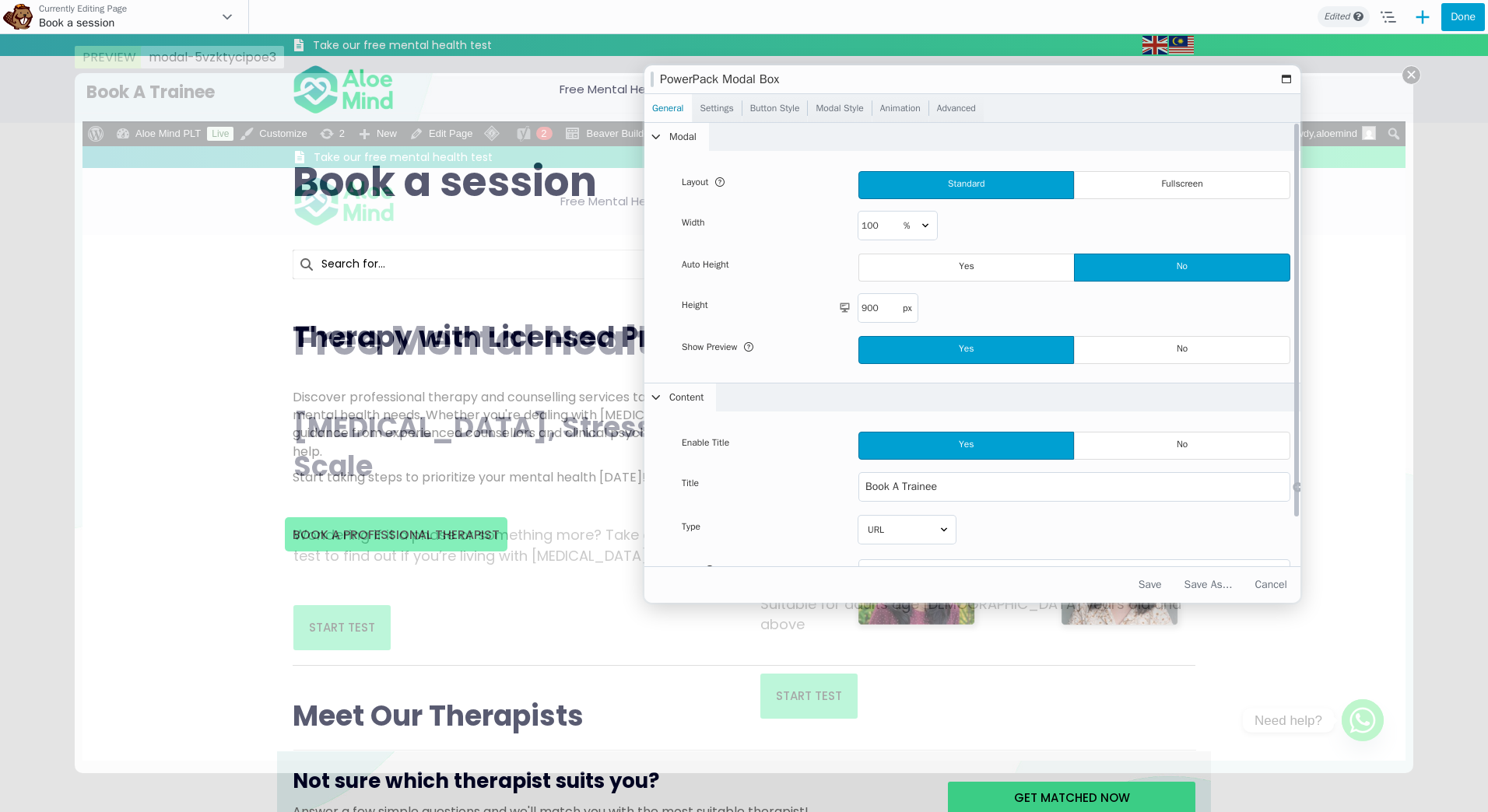 scroll, scrollTop: 0, scrollLeft: 0, axis: both 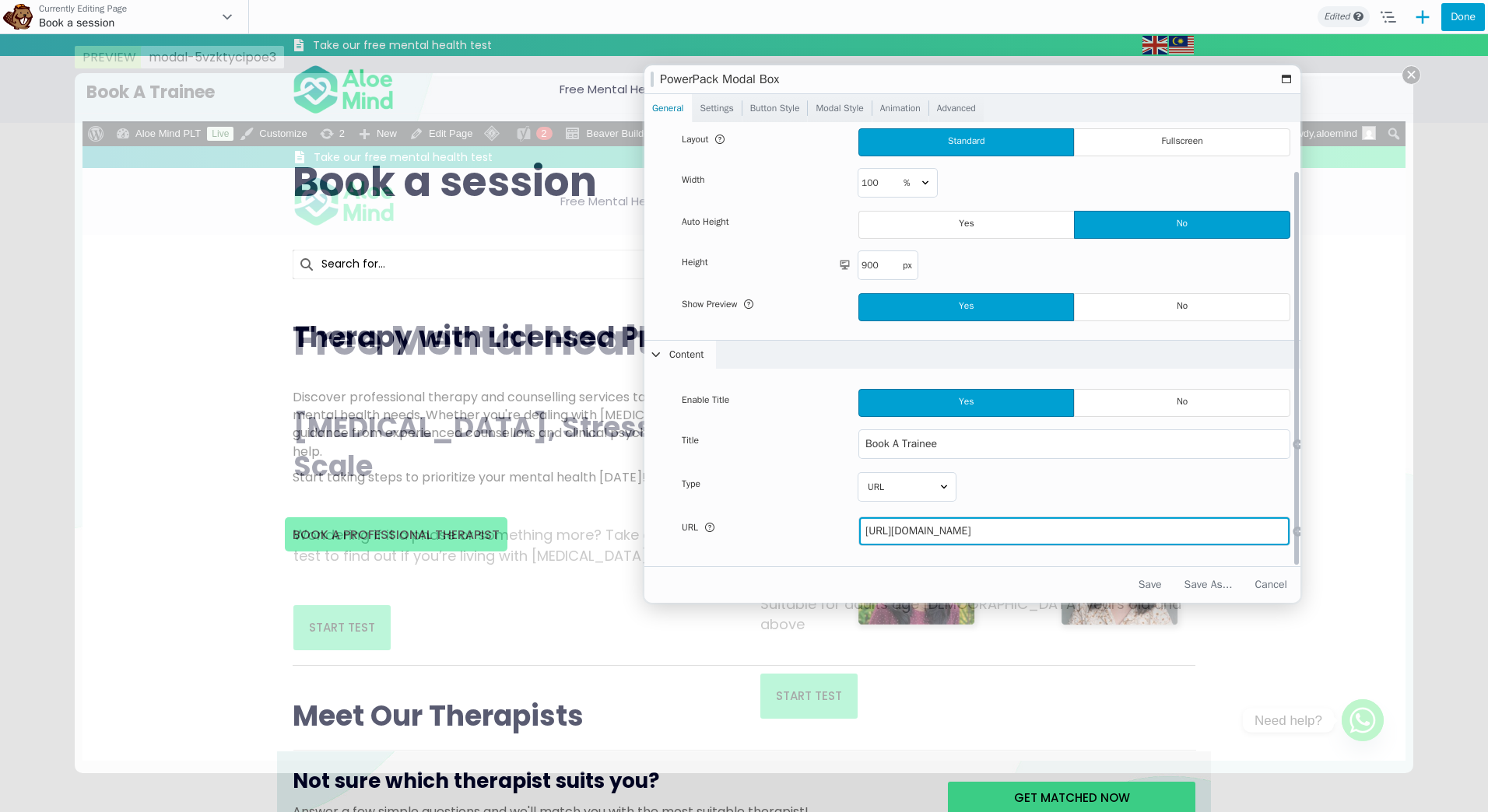 click on "https://aloemind.com/free-mental-health-test/" at bounding box center (1074, 531) 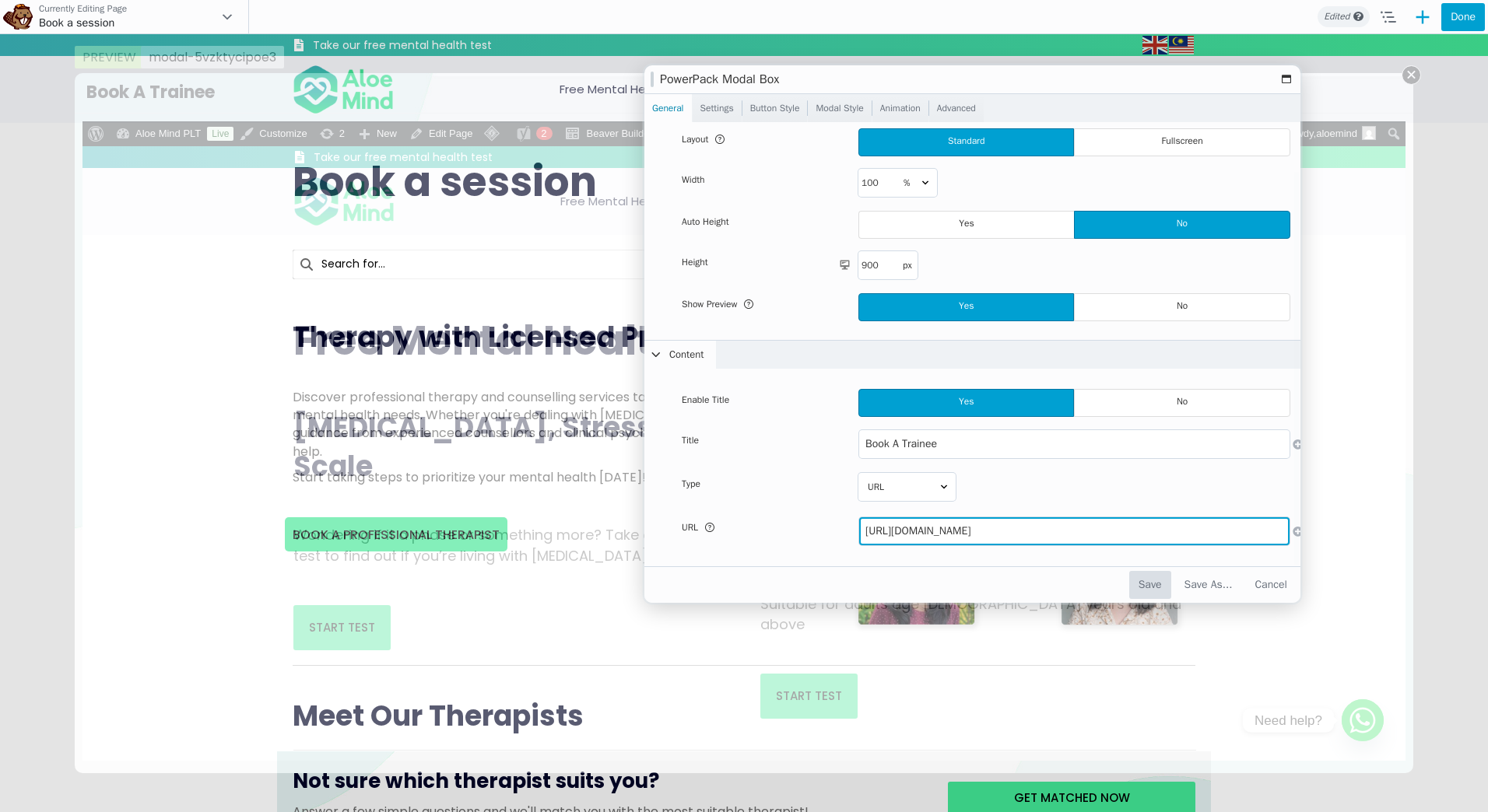 type on "https://aloemindtrainee.as.me/" 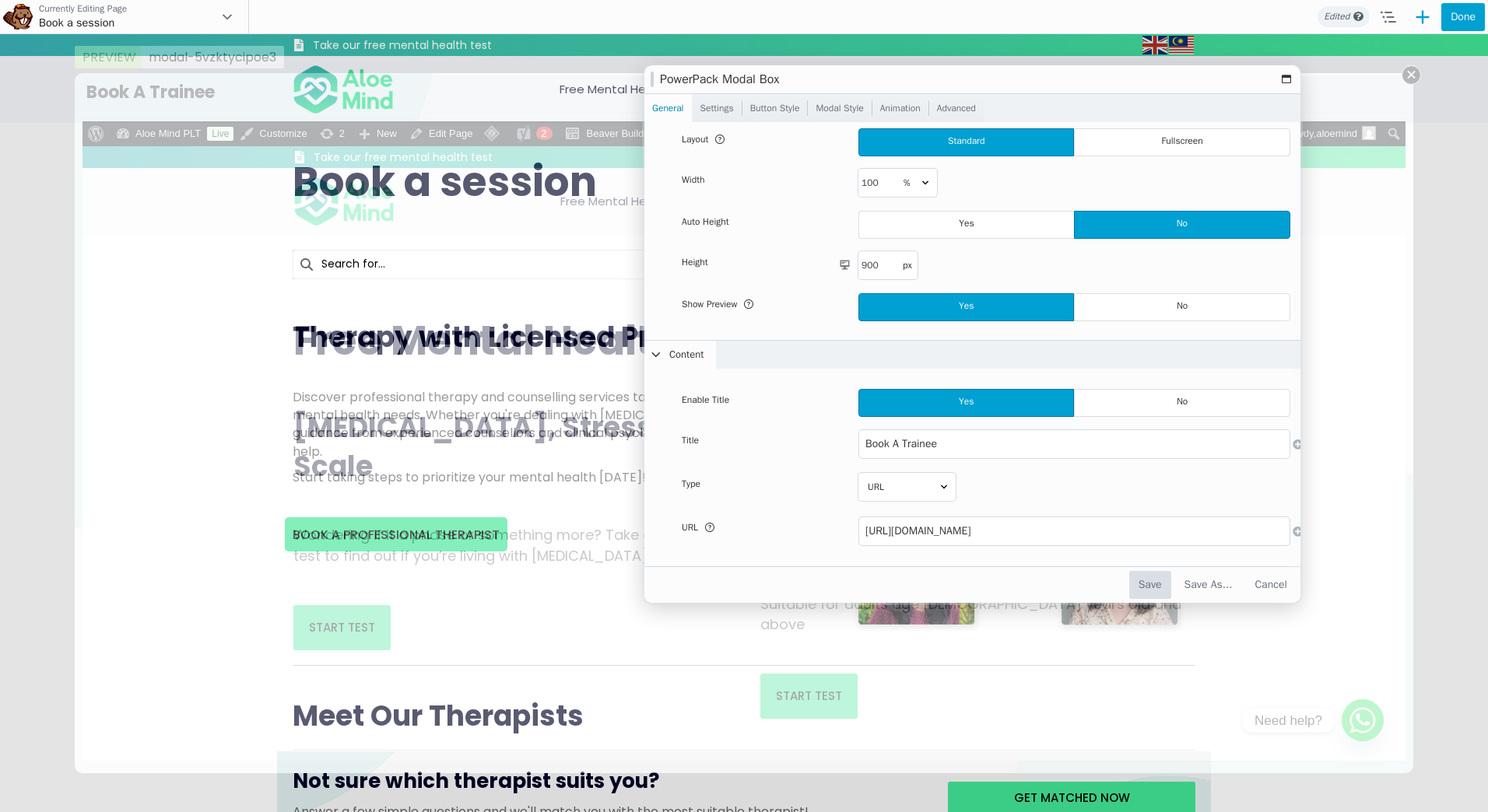 click on "Save" at bounding box center (1150, 585) 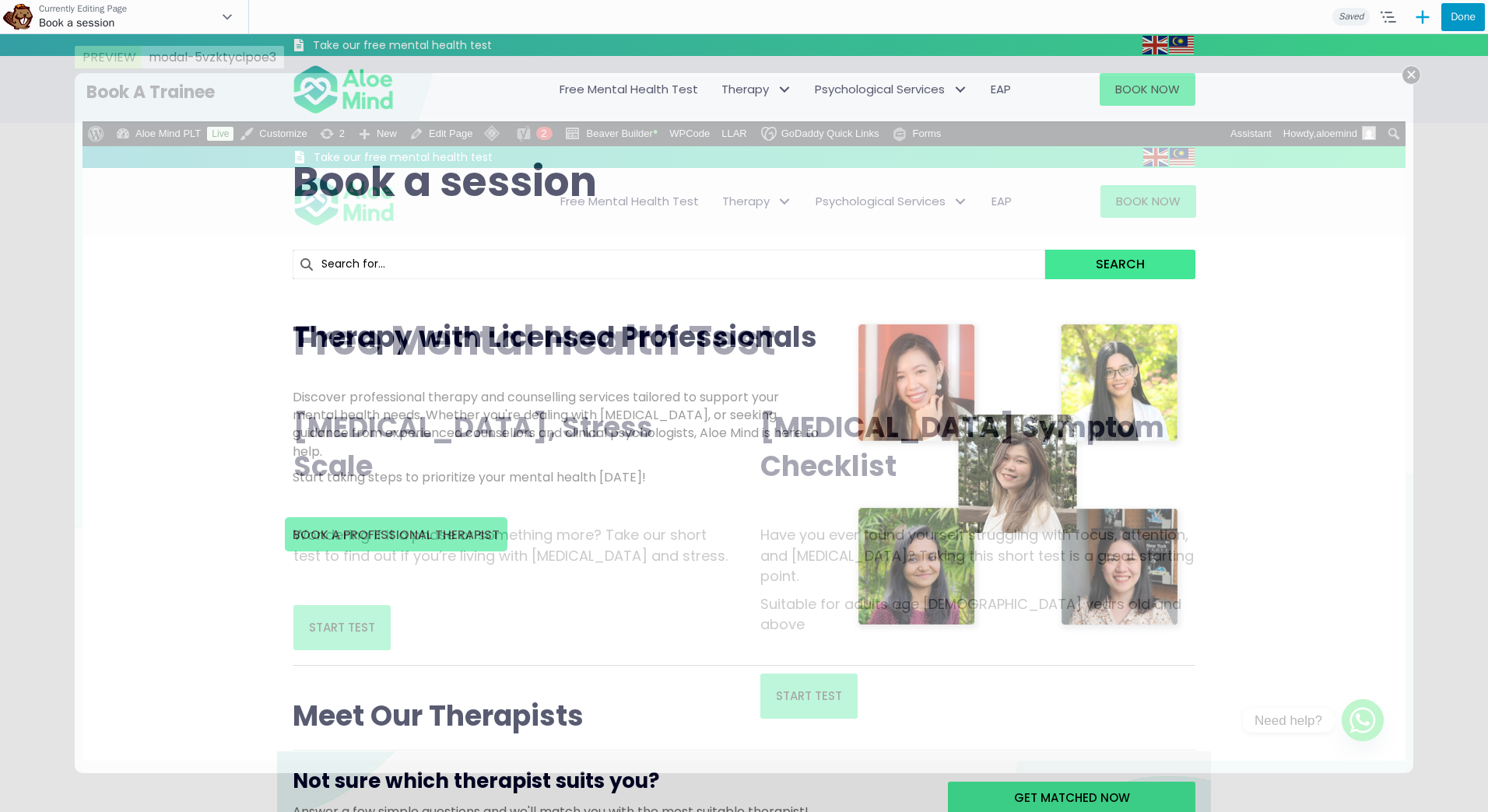 click on "Done" at bounding box center (1463, 17) 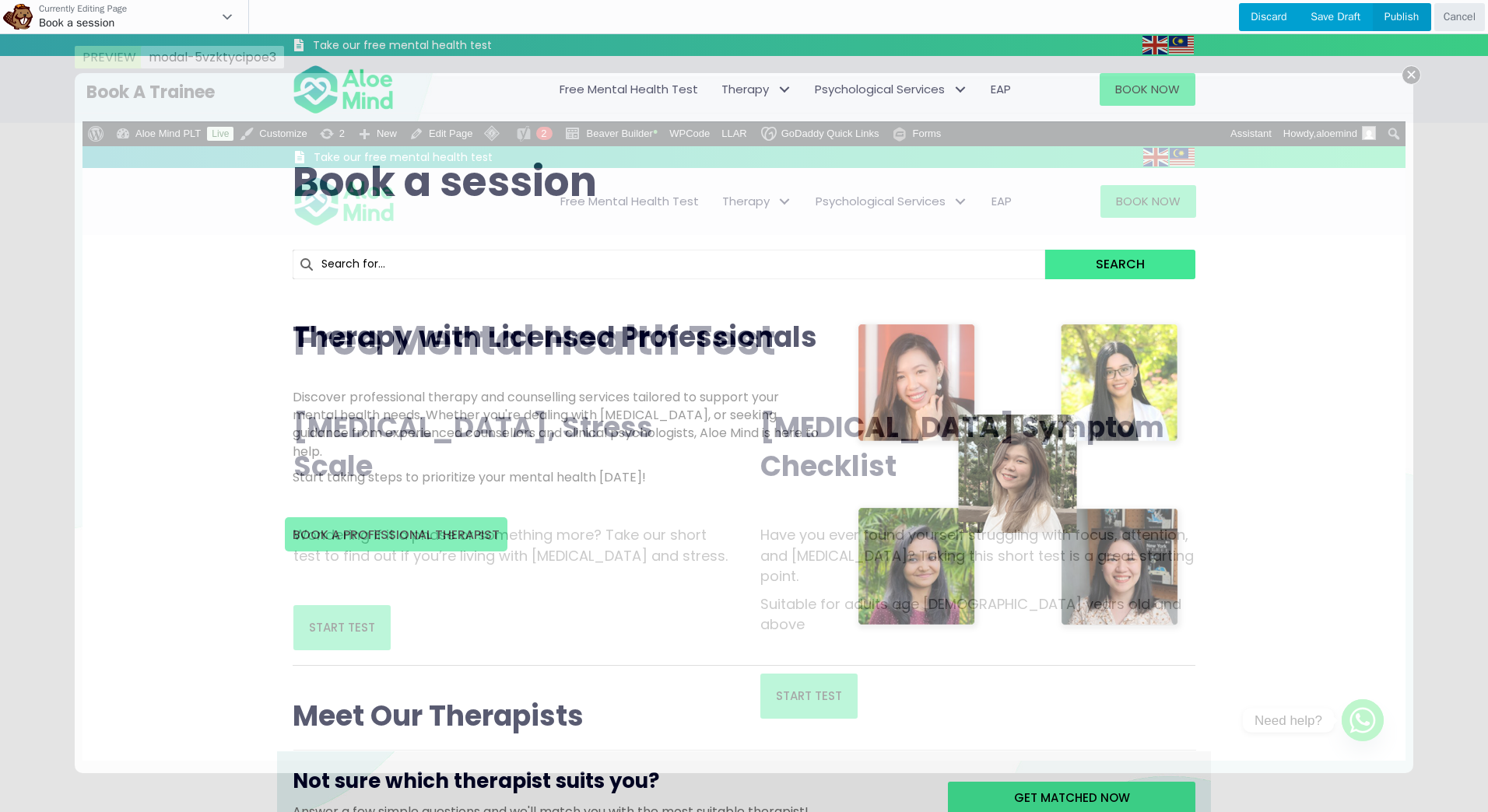 click on "Publish" at bounding box center [1402, 17] 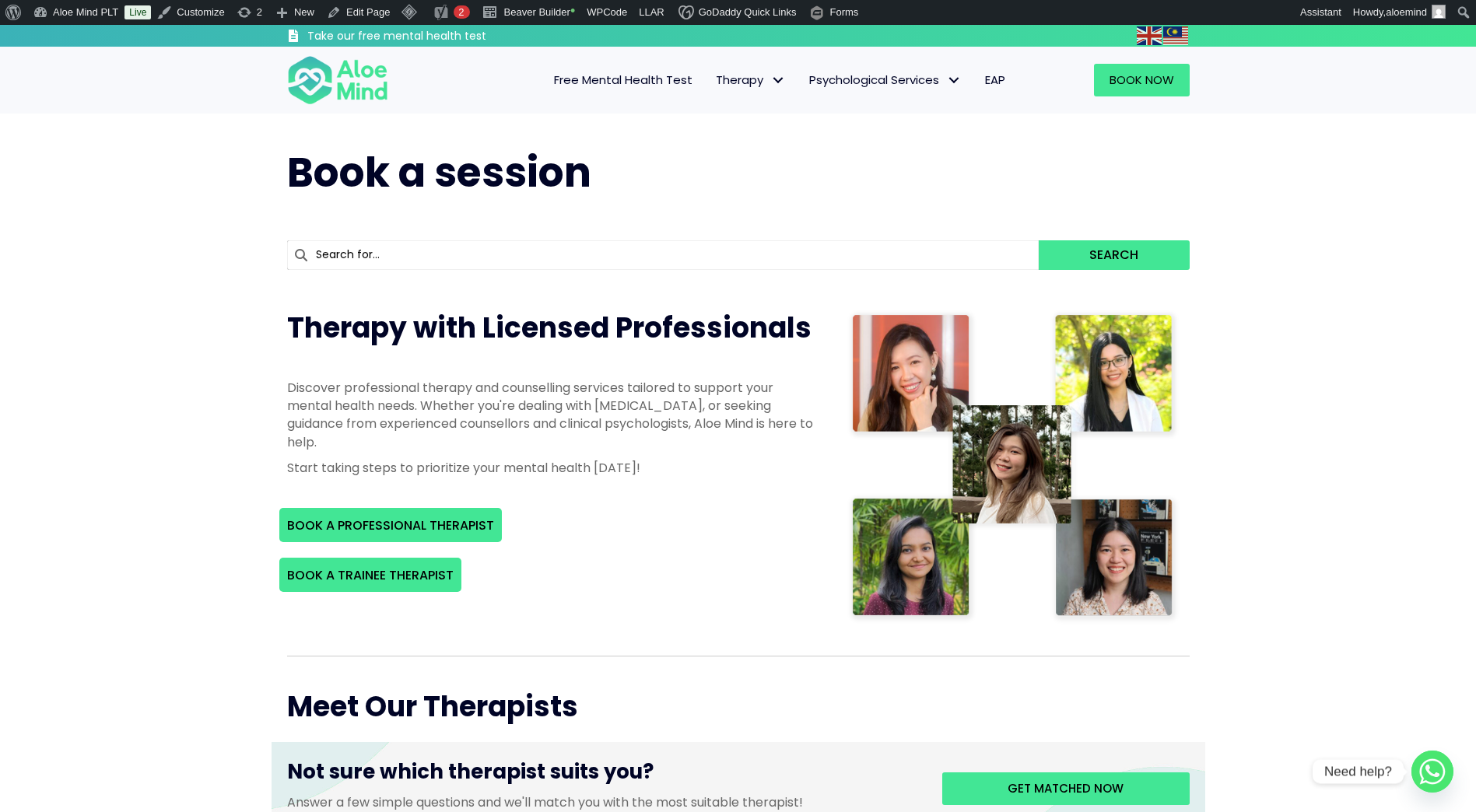 scroll, scrollTop: 0, scrollLeft: 0, axis: both 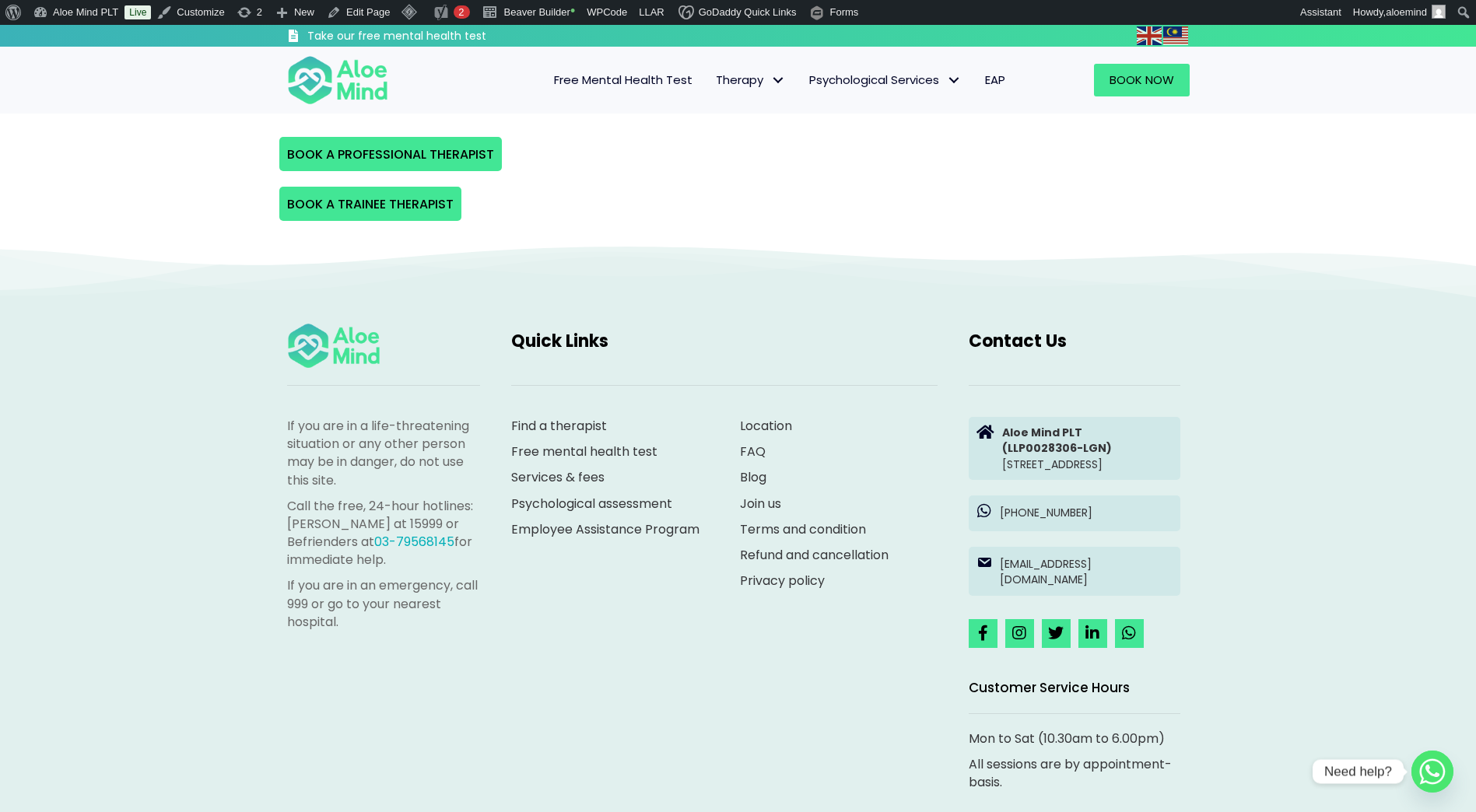 click on "BOOK A PROFESSIONAL THERAPIST" at bounding box center [738, 154] 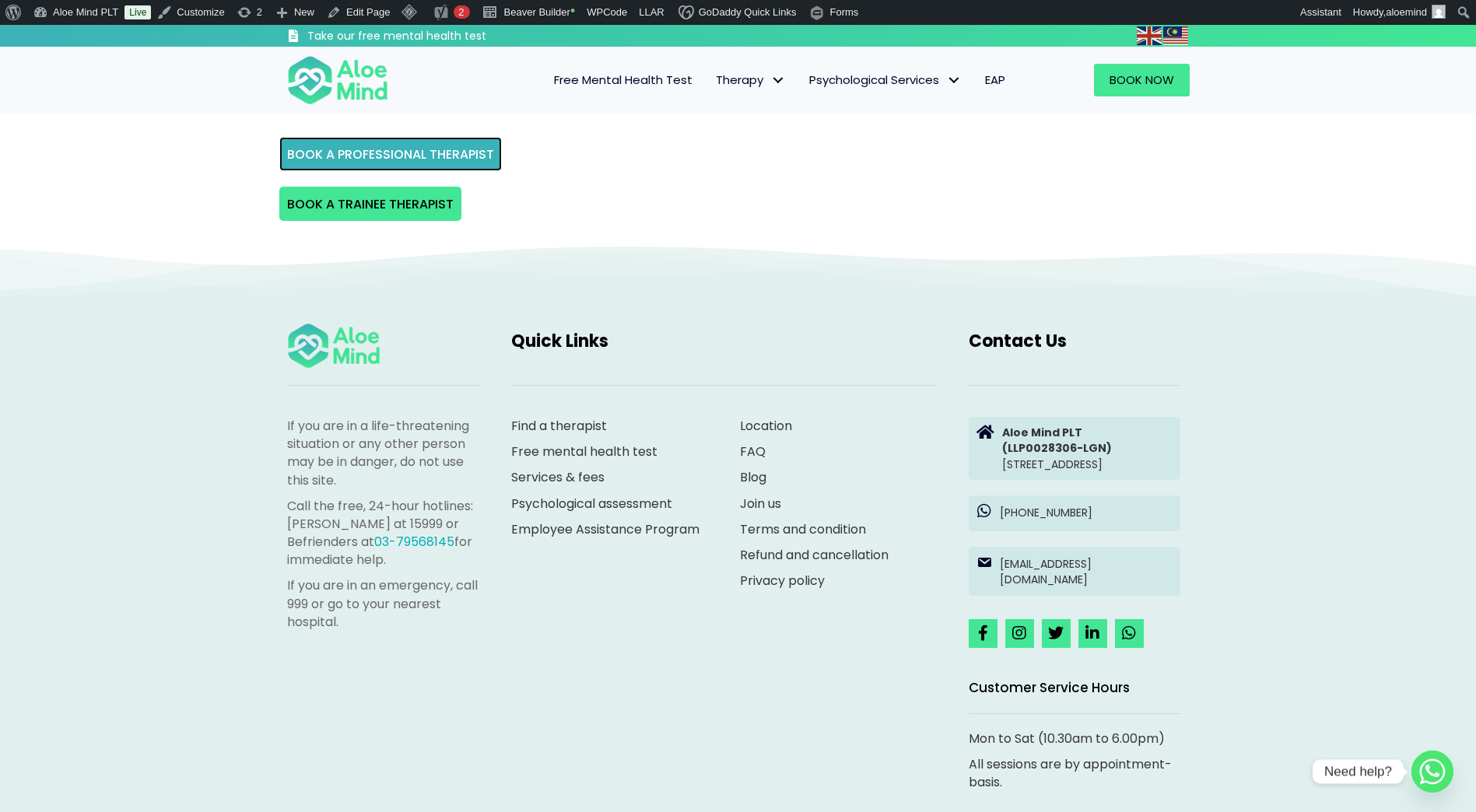click on "BOOK A PROFESSIONAL THERAPIST" at bounding box center (391, 154) 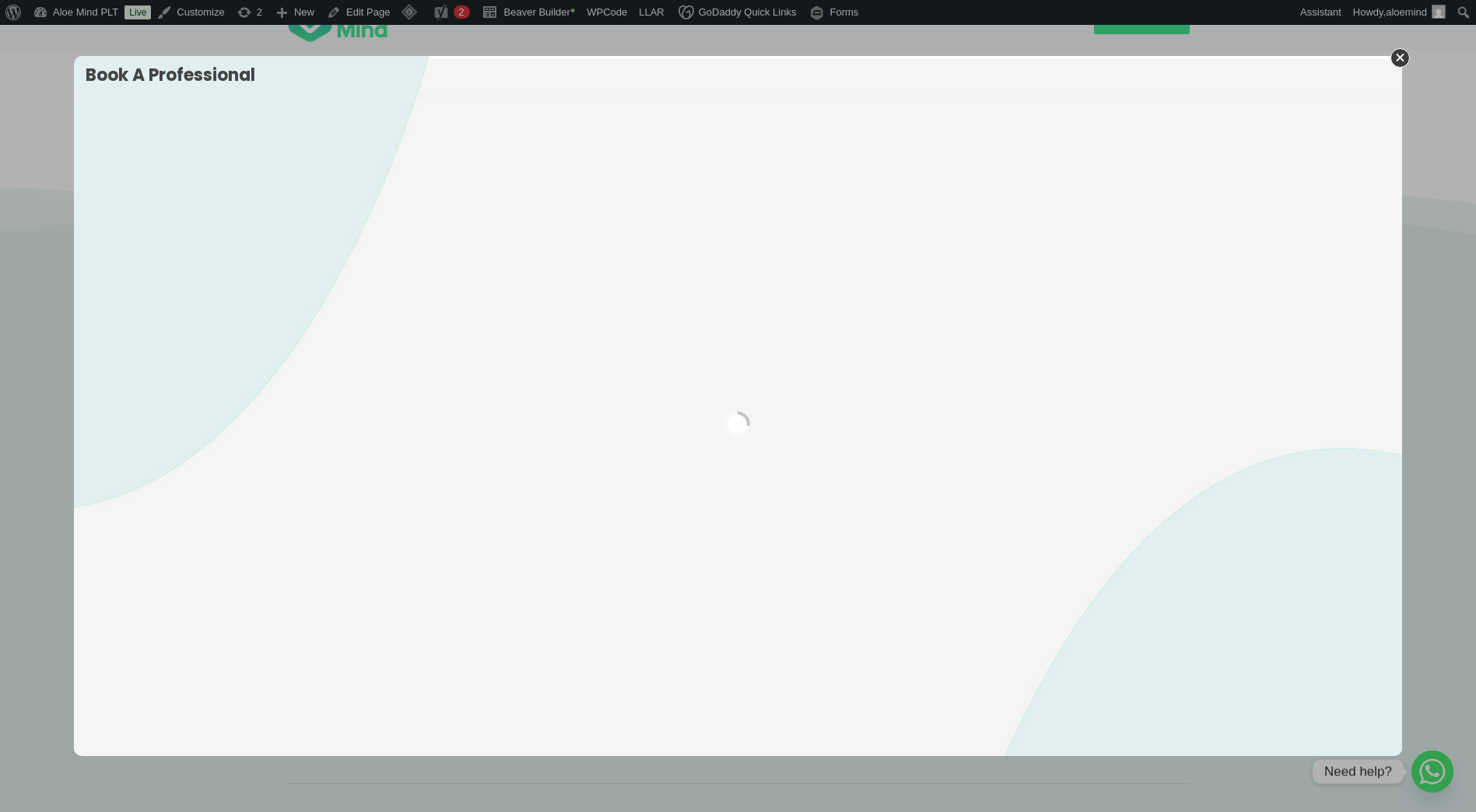 scroll, scrollTop: 124, scrollLeft: 0, axis: vertical 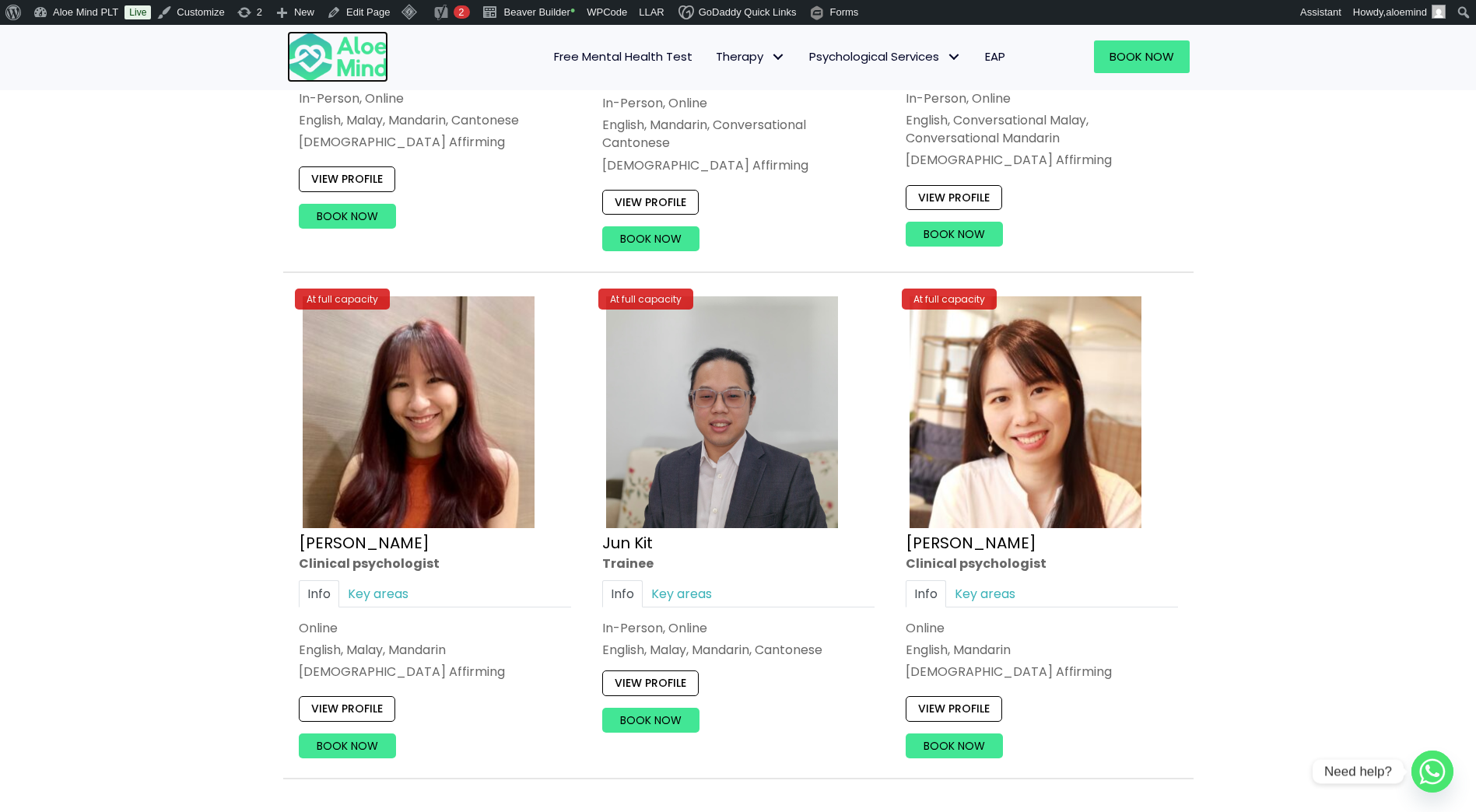 click at bounding box center [338, 57] 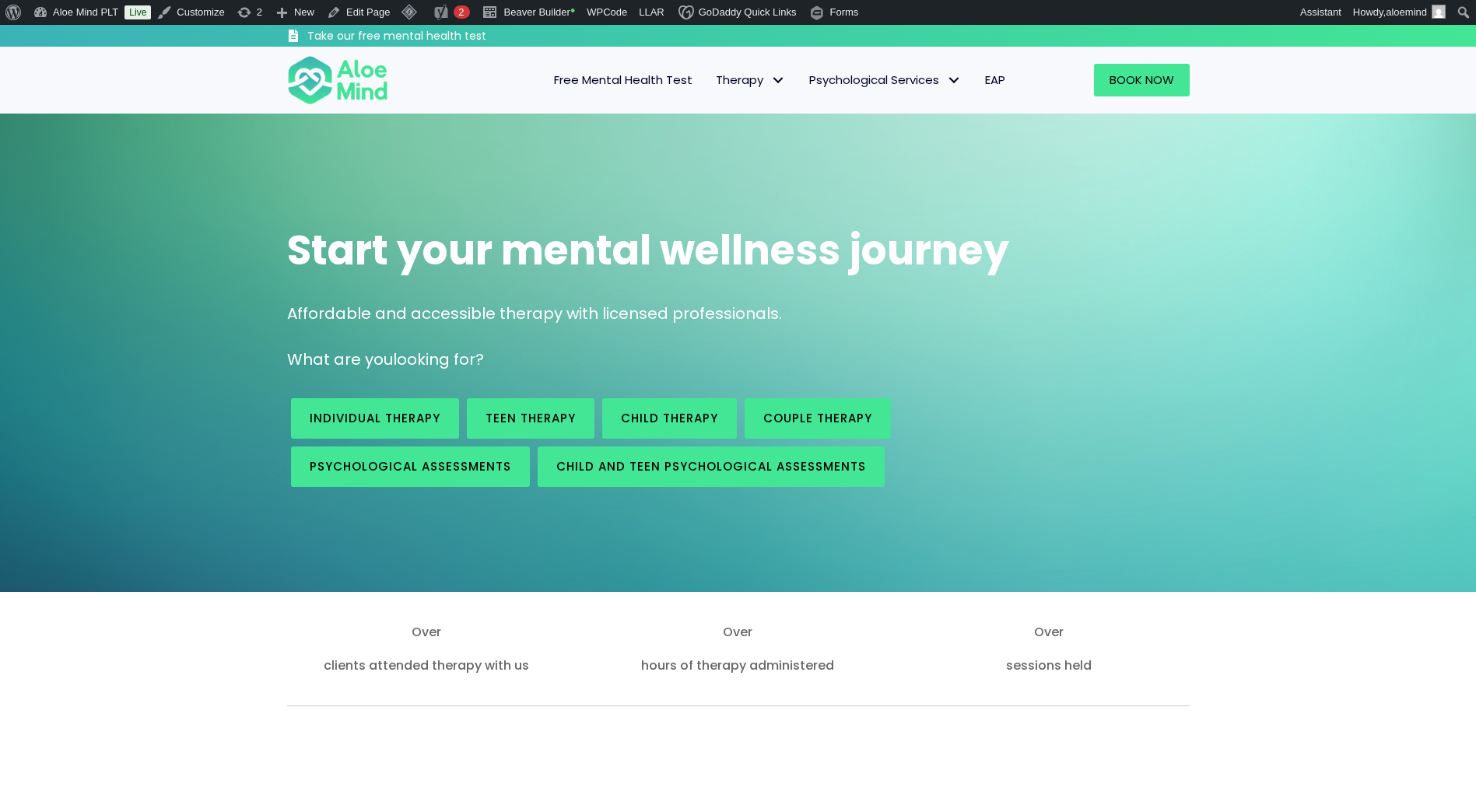 scroll, scrollTop: 0, scrollLeft: 0, axis: both 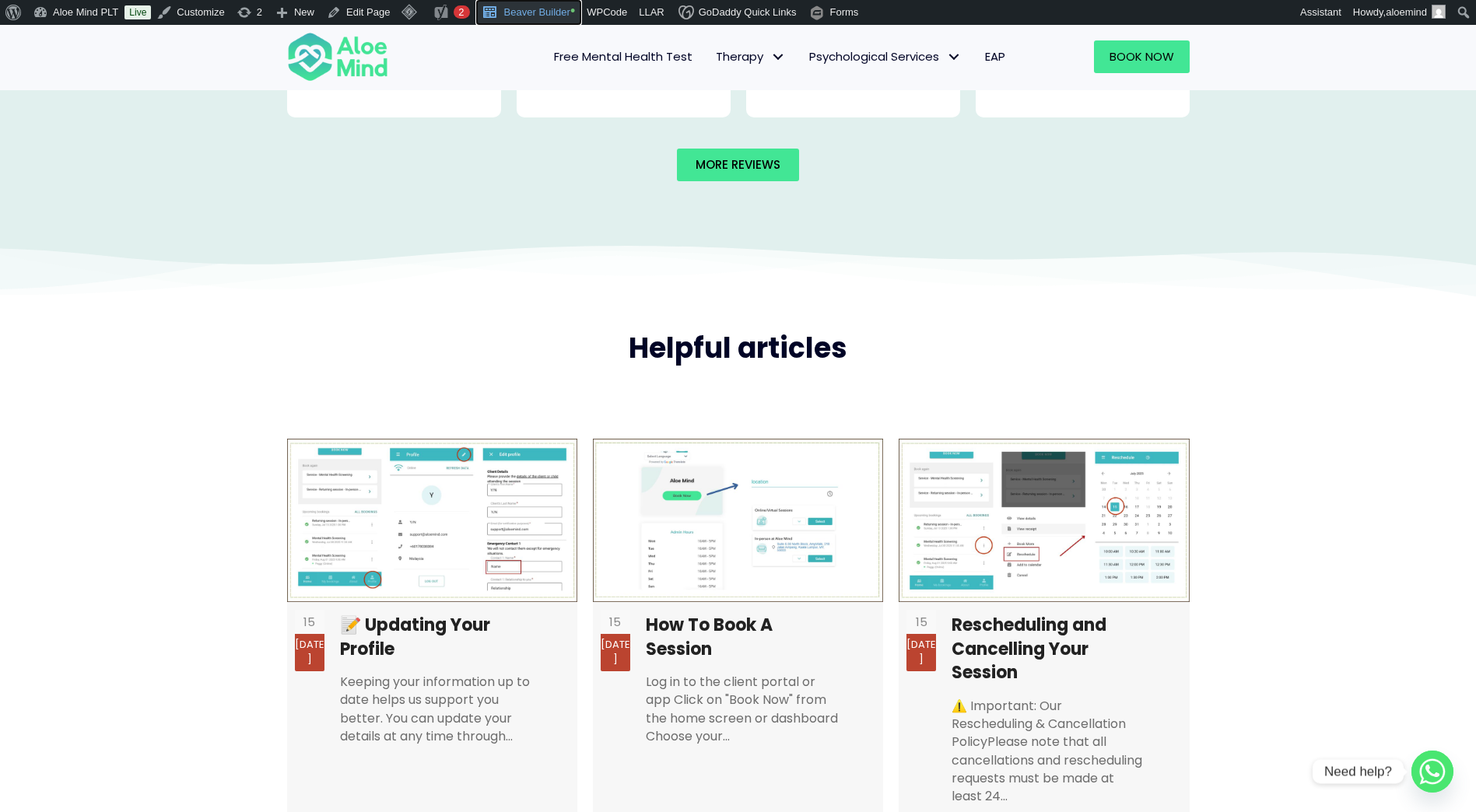 click on "Beaver Builder  •" at bounding box center [529, 12] 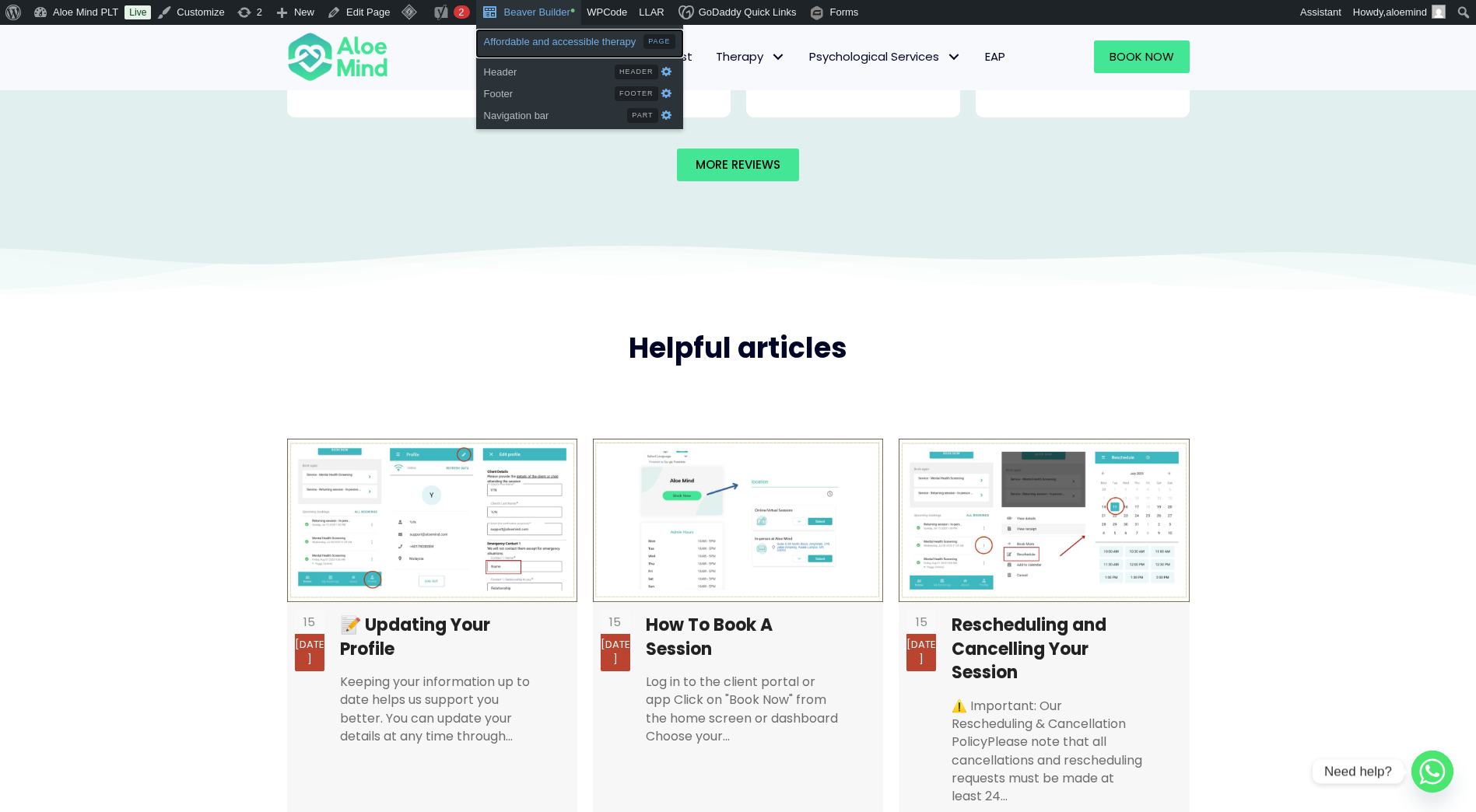 click on "Affordable and accessible therapy" at bounding box center [564, 40] 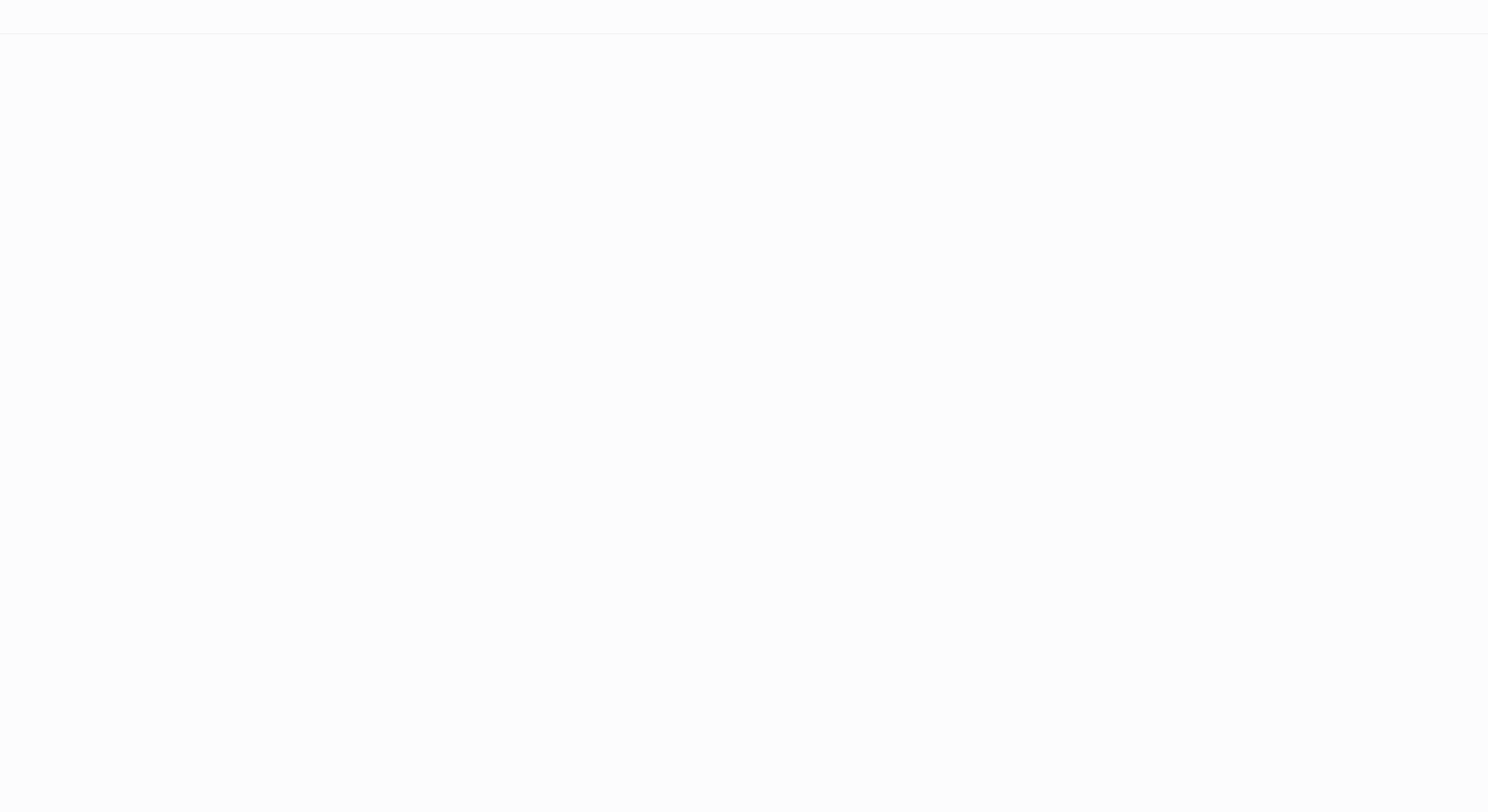 scroll, scrollTop: 0, scrollLeft: 0, axis: both 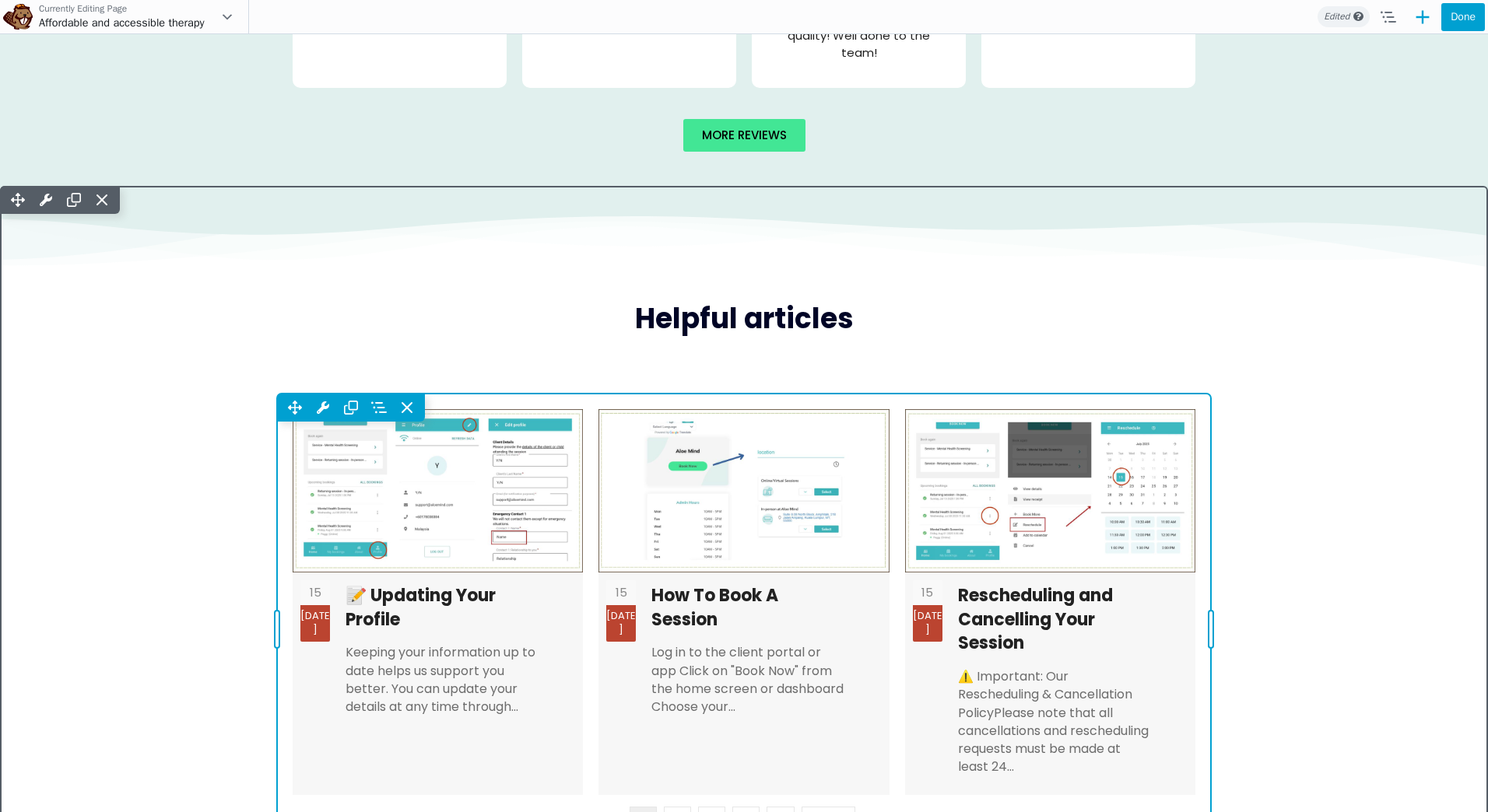 click on "Move Up
Move Down
Content Grid Settings
Copy Content Grid Settings
Paste Content Grid Settings
Row
Row Settings
Move Row" at bounding box center (744, 408) 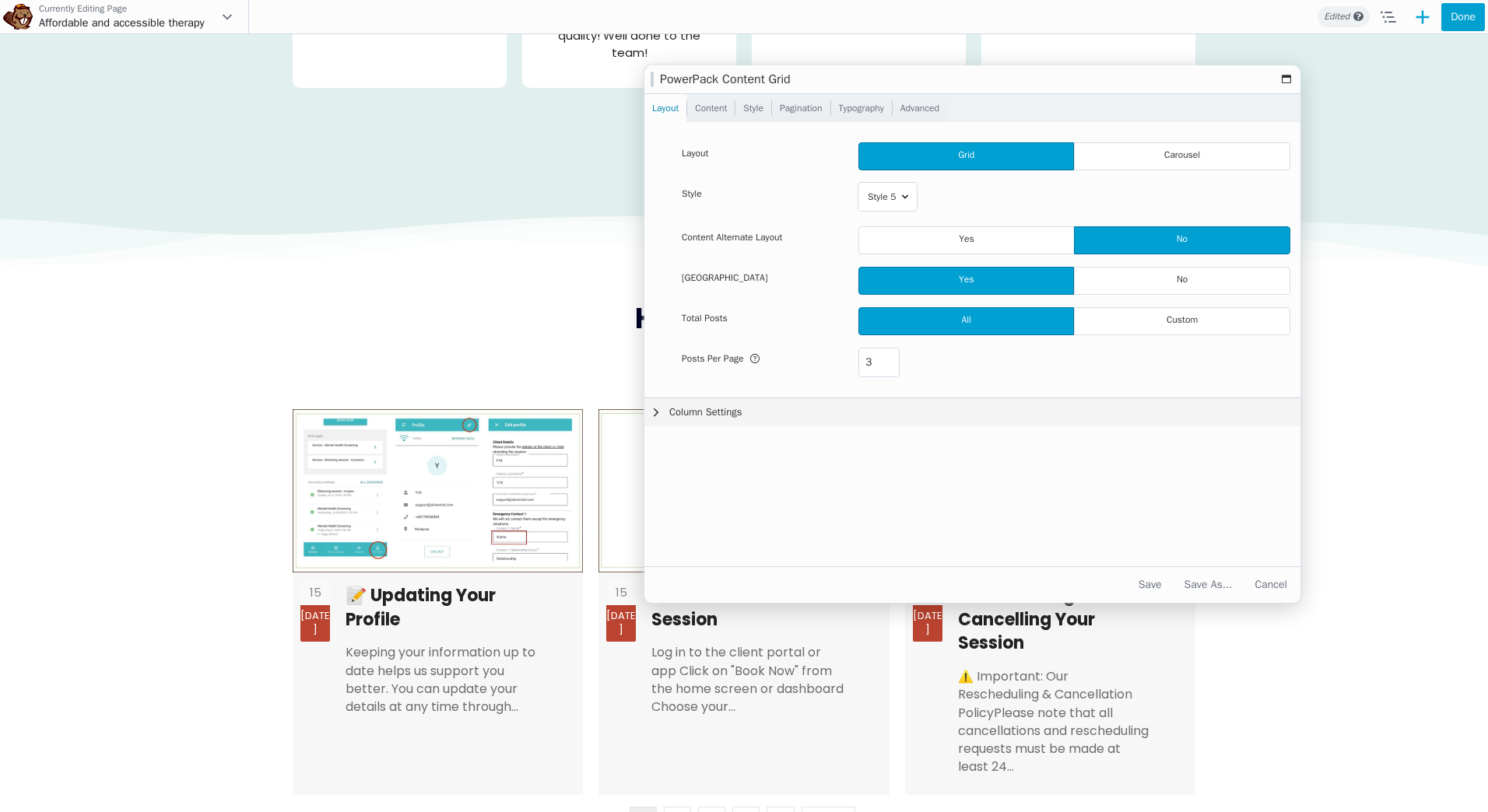 click on "Column Settings" at bounding box center (978, 412) 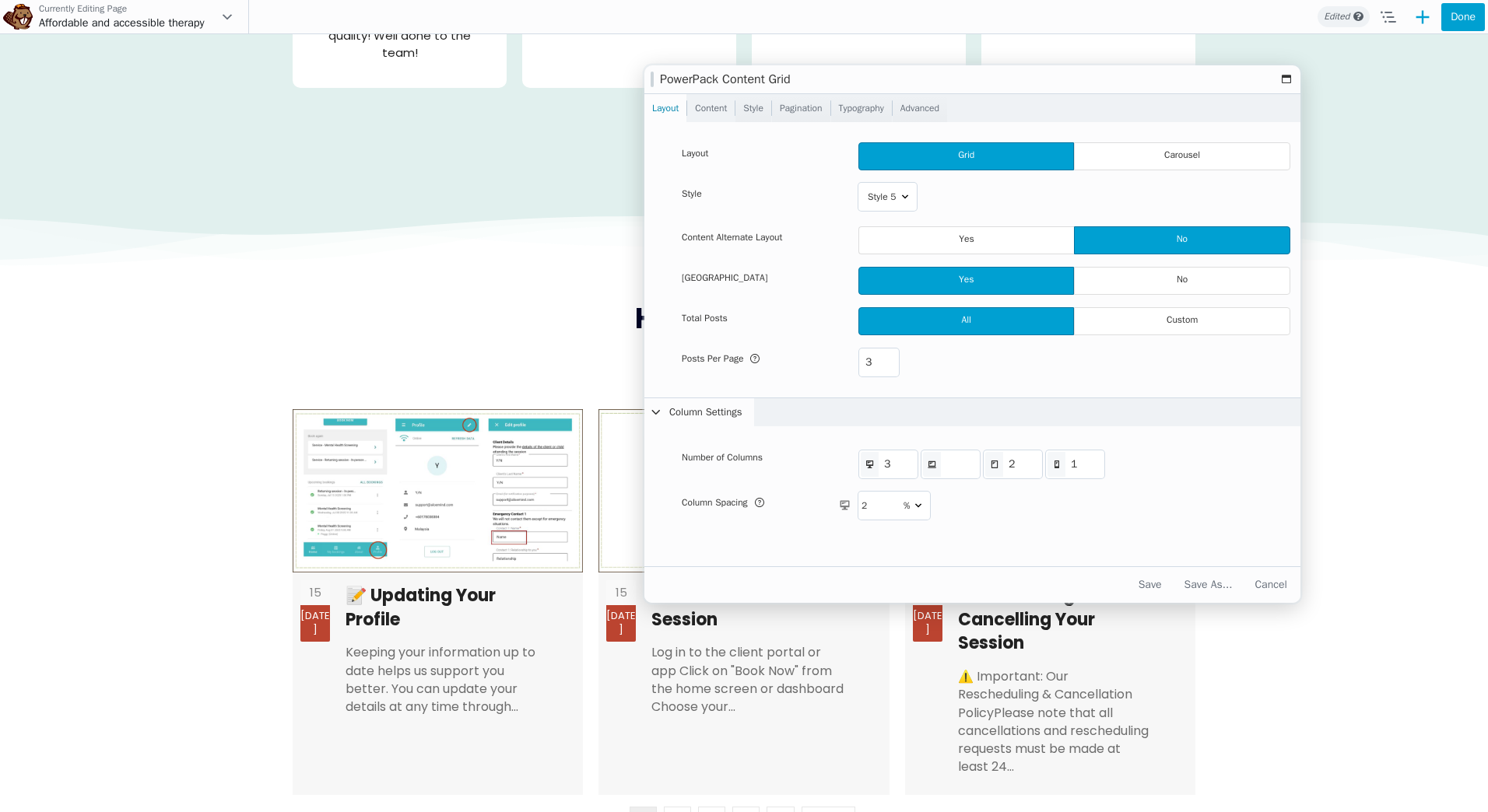 click on "Content" at bounding box center [711, 108] 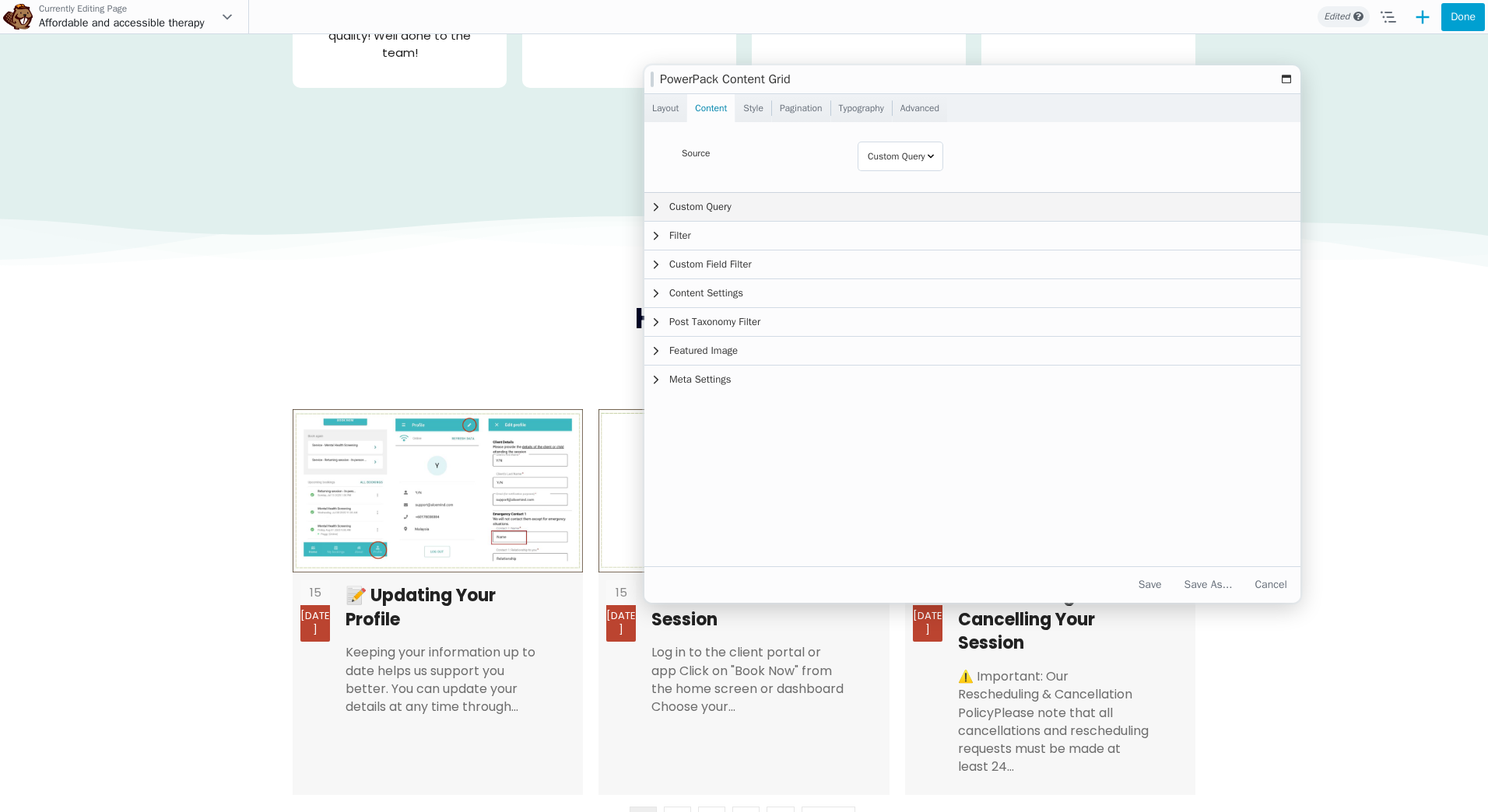 click on "Custom Query" at bounding box center [978, 207] 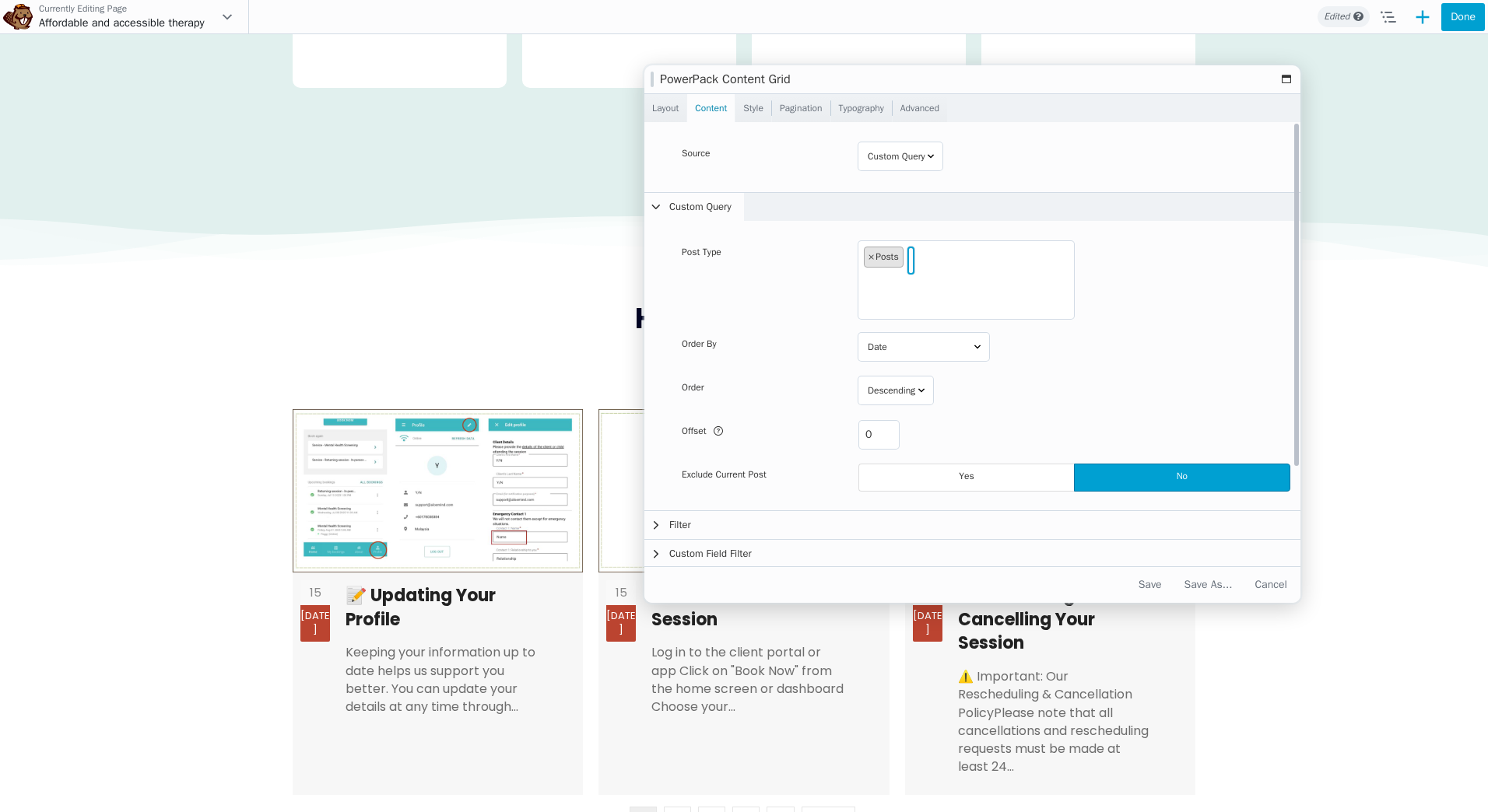click on "× Posts" at bounding box center (883, 257) 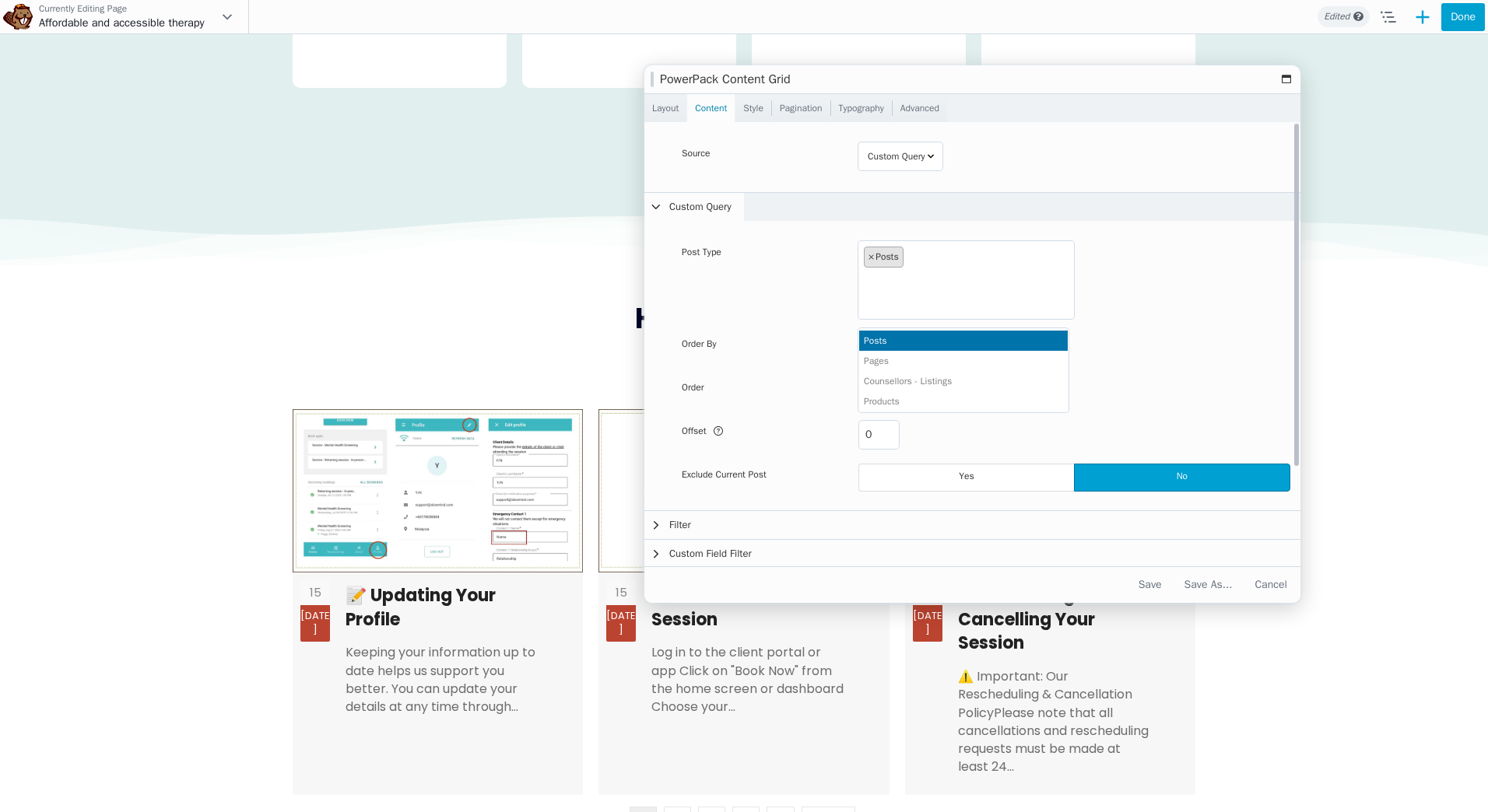 click on "× Posts" at bounding box center [966, 258] 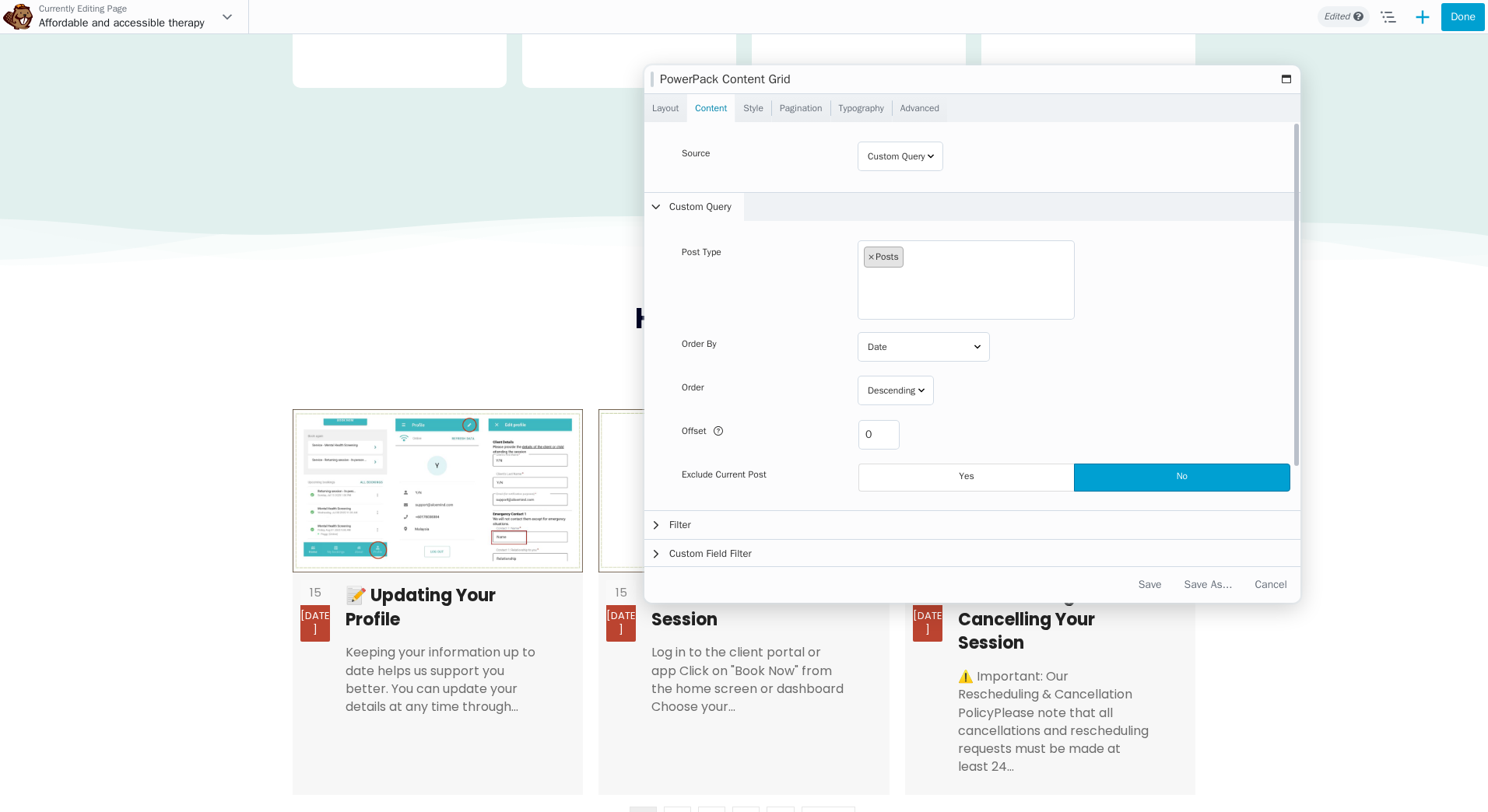 click on "× Posts" at bounding box center (966, 258) 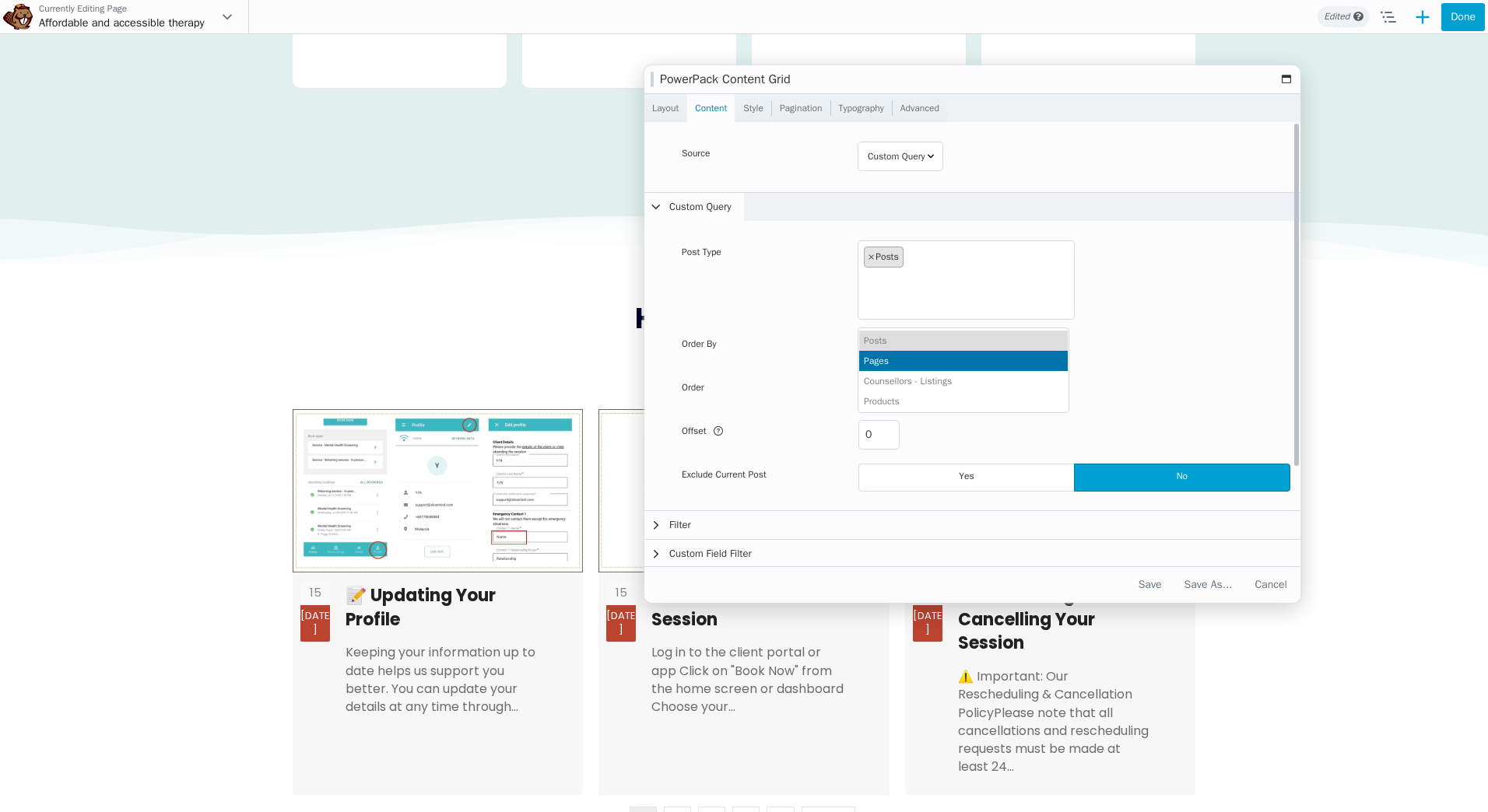 click on "Author
Comment Count
Date
Date Last Modified
ID
Menu Order
Meta Value (Alphabetical)
Meta Value (Numeric)
Random
Title
Selection Order" at bounding box center (1074, 348) 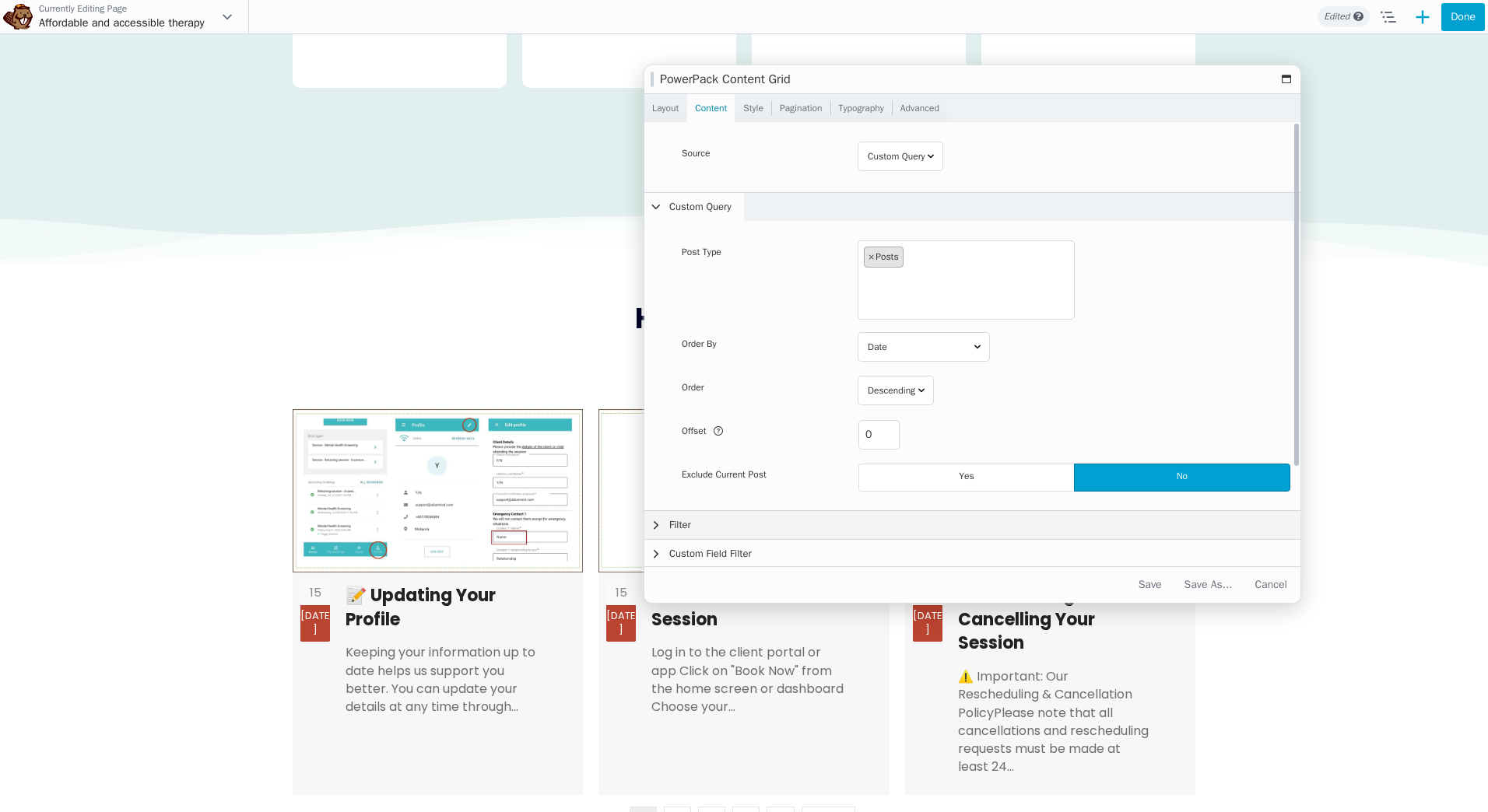 click on "Filter" at bounding box center (978, 525) 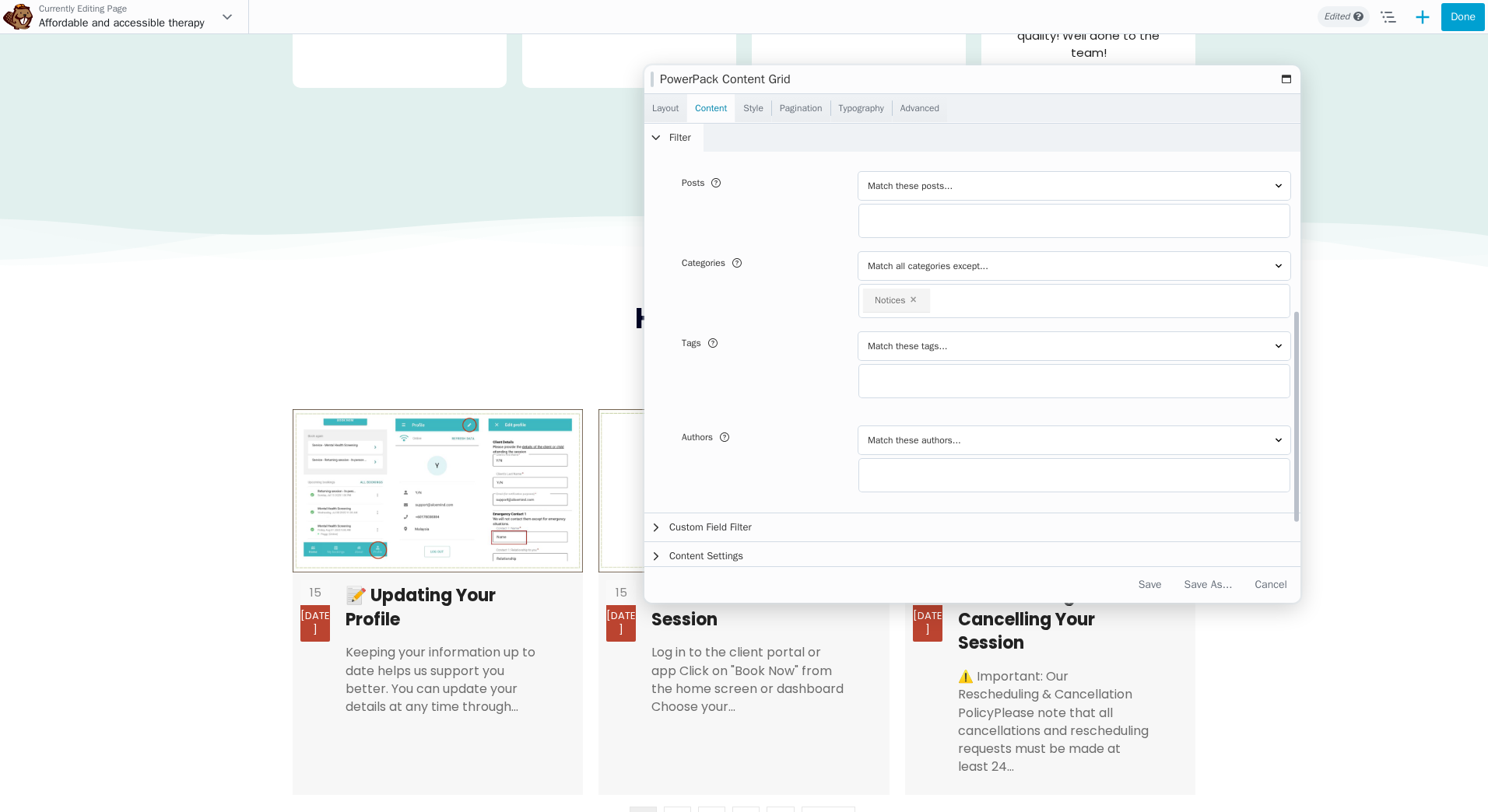 scroll, scrollTop: 389, scrollLeft: 0, axis: vertical 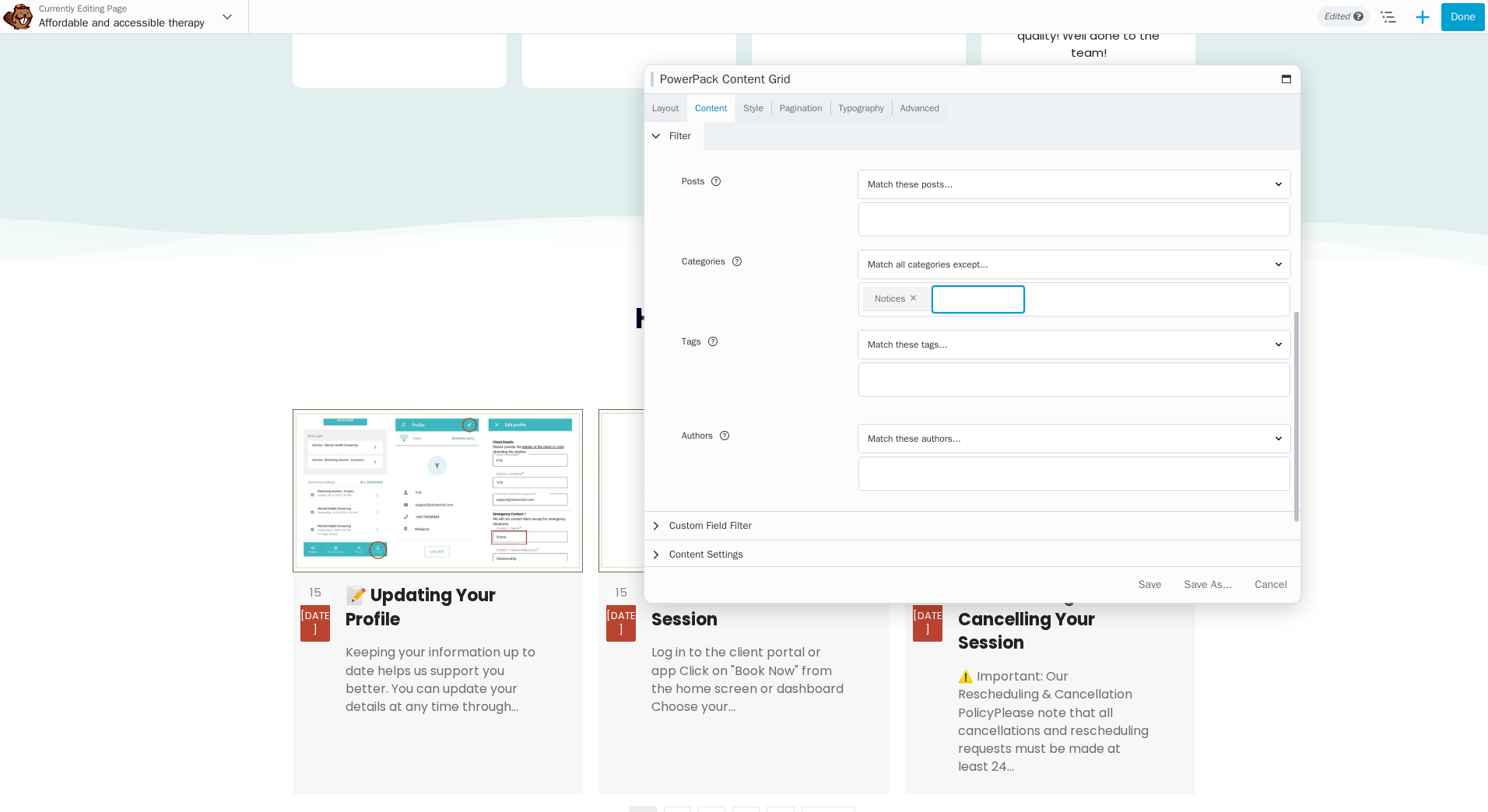 click on "Categories
Enter a list of Categories." at bounding box center [978, 299] 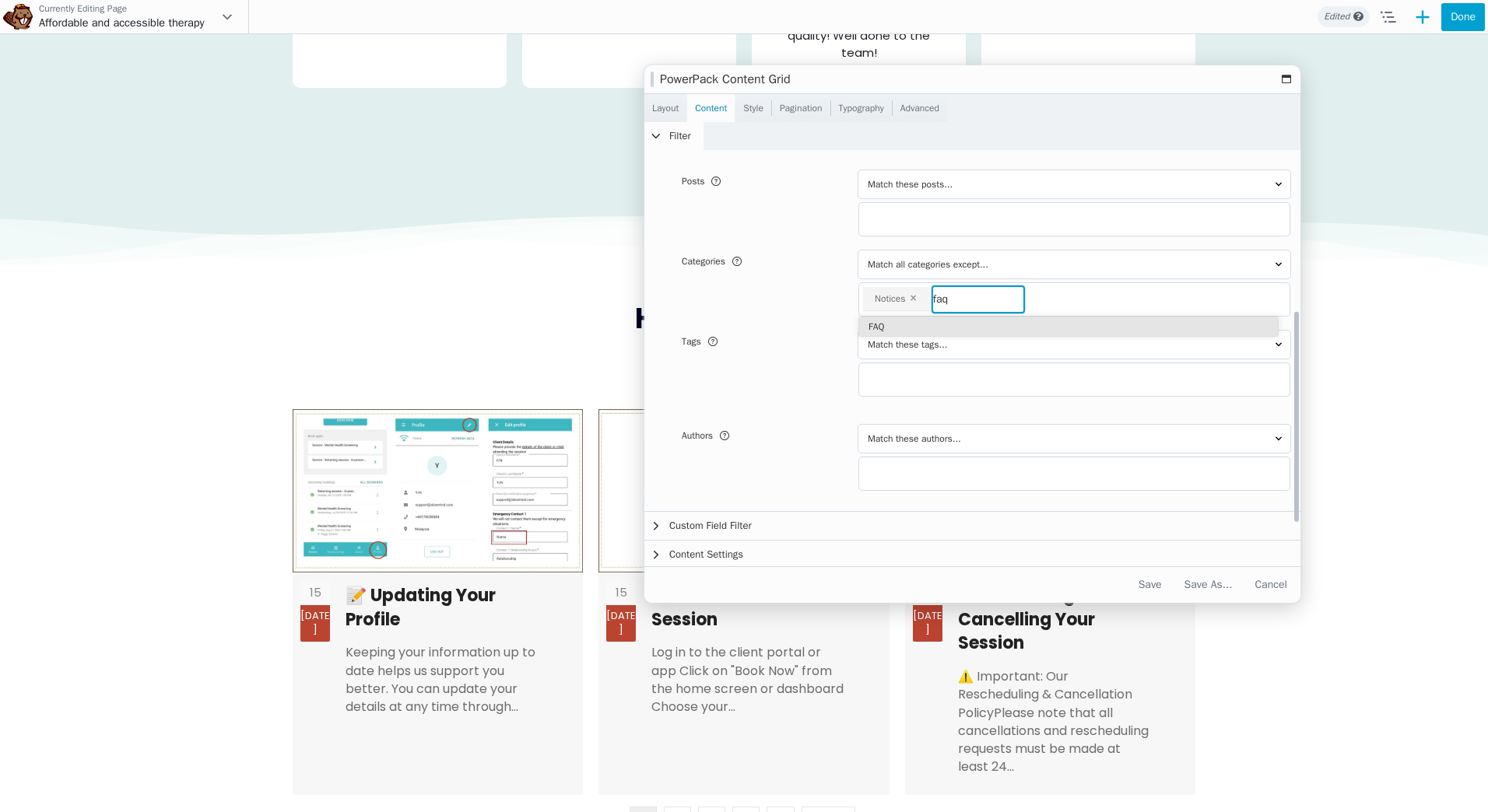 type on "faq" 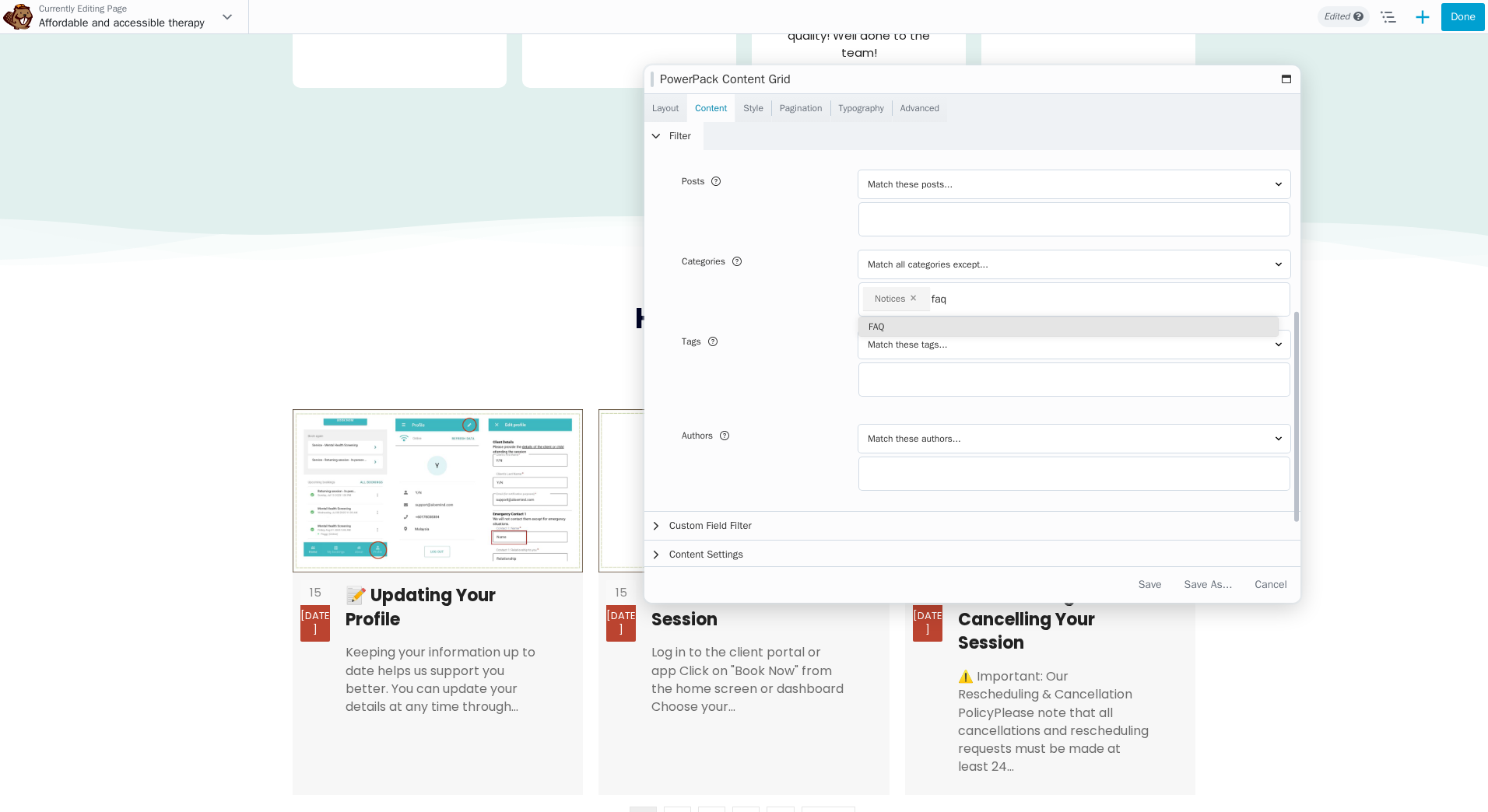 click on "FAQ" at bounding box center (1069, 327) 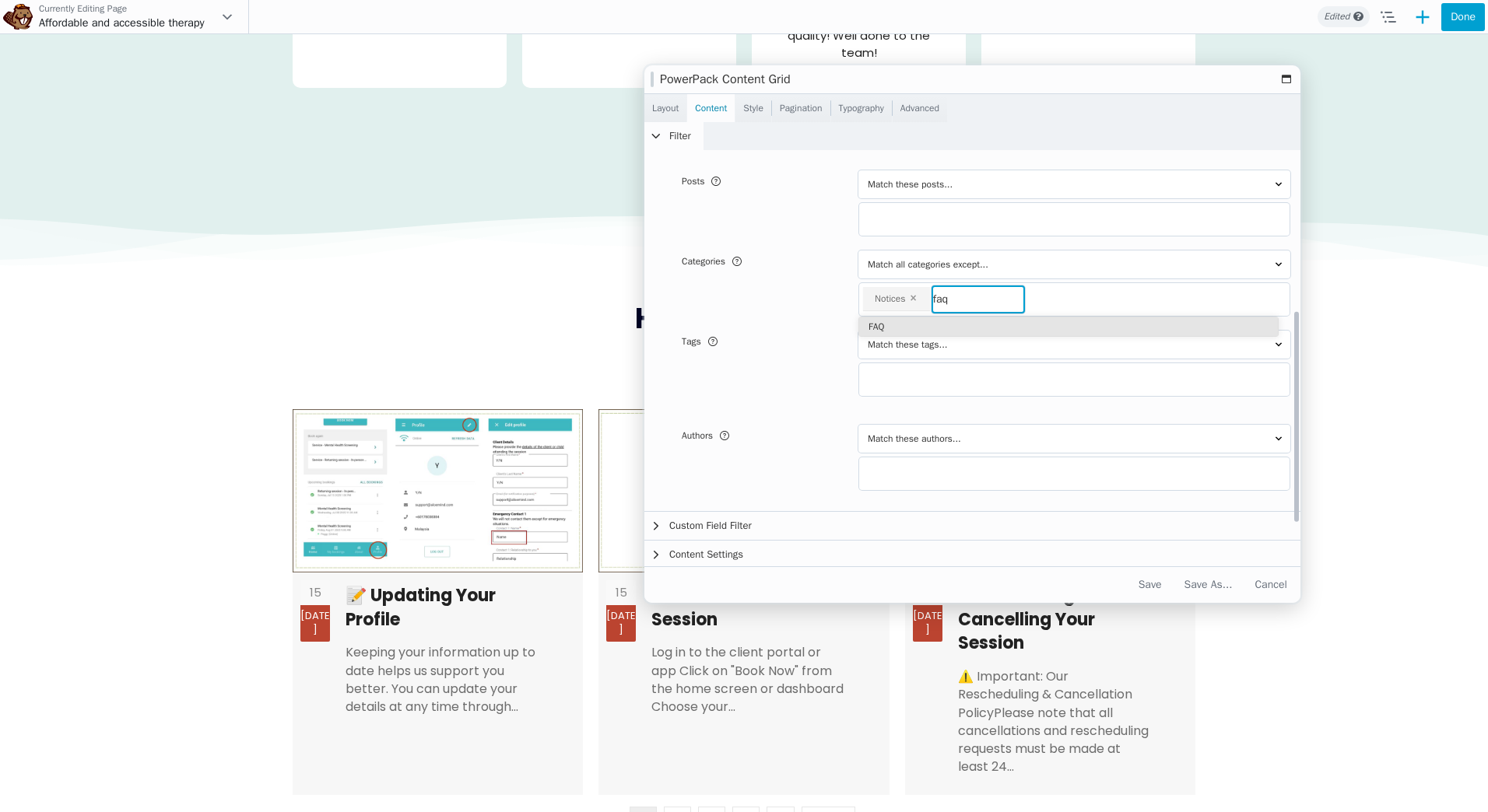 type 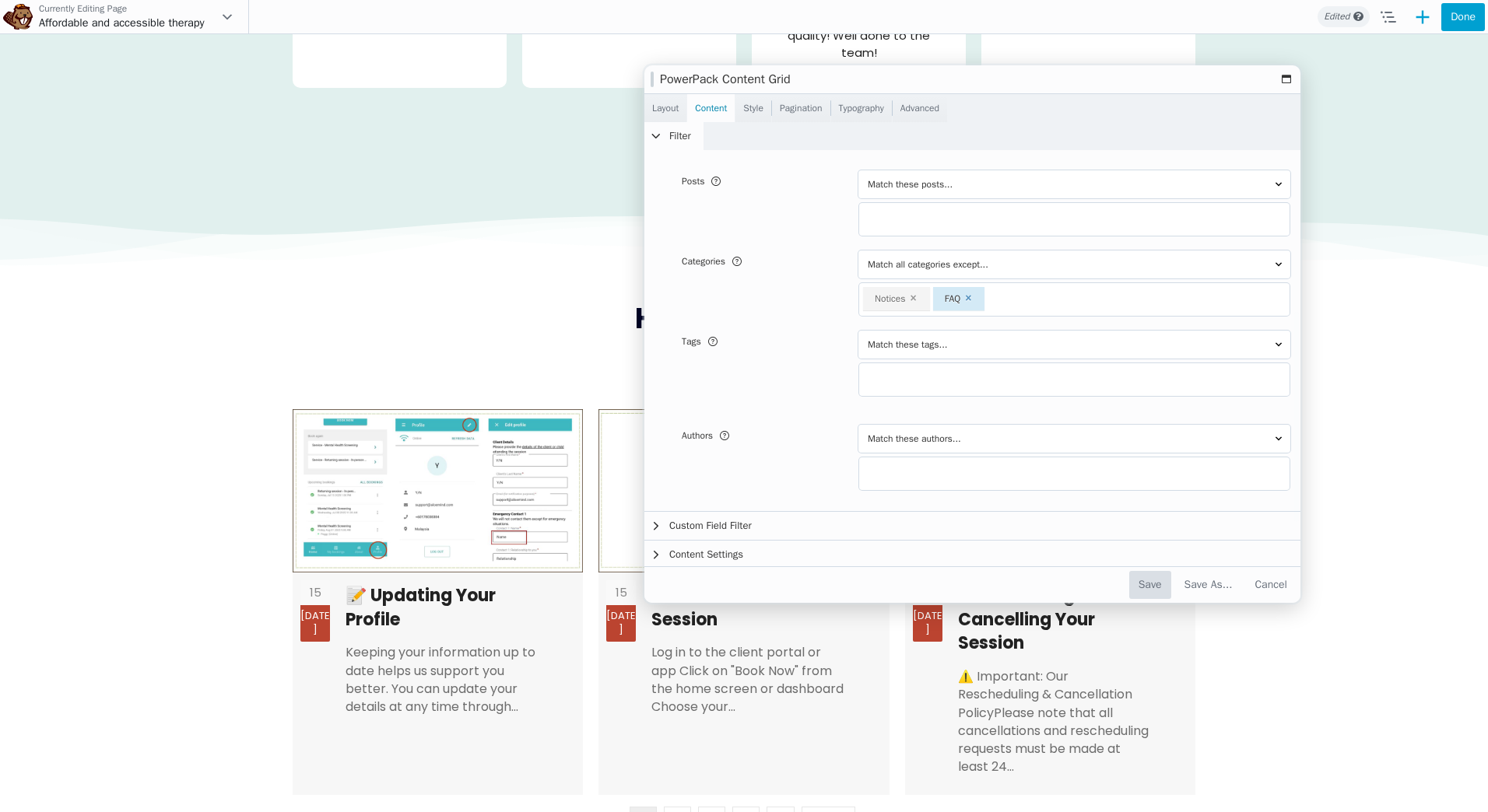 drag, startPoint x: 1148, startPoint y: 583, endPoint x: 1397, endPoint y: 264, distance: 404.6752 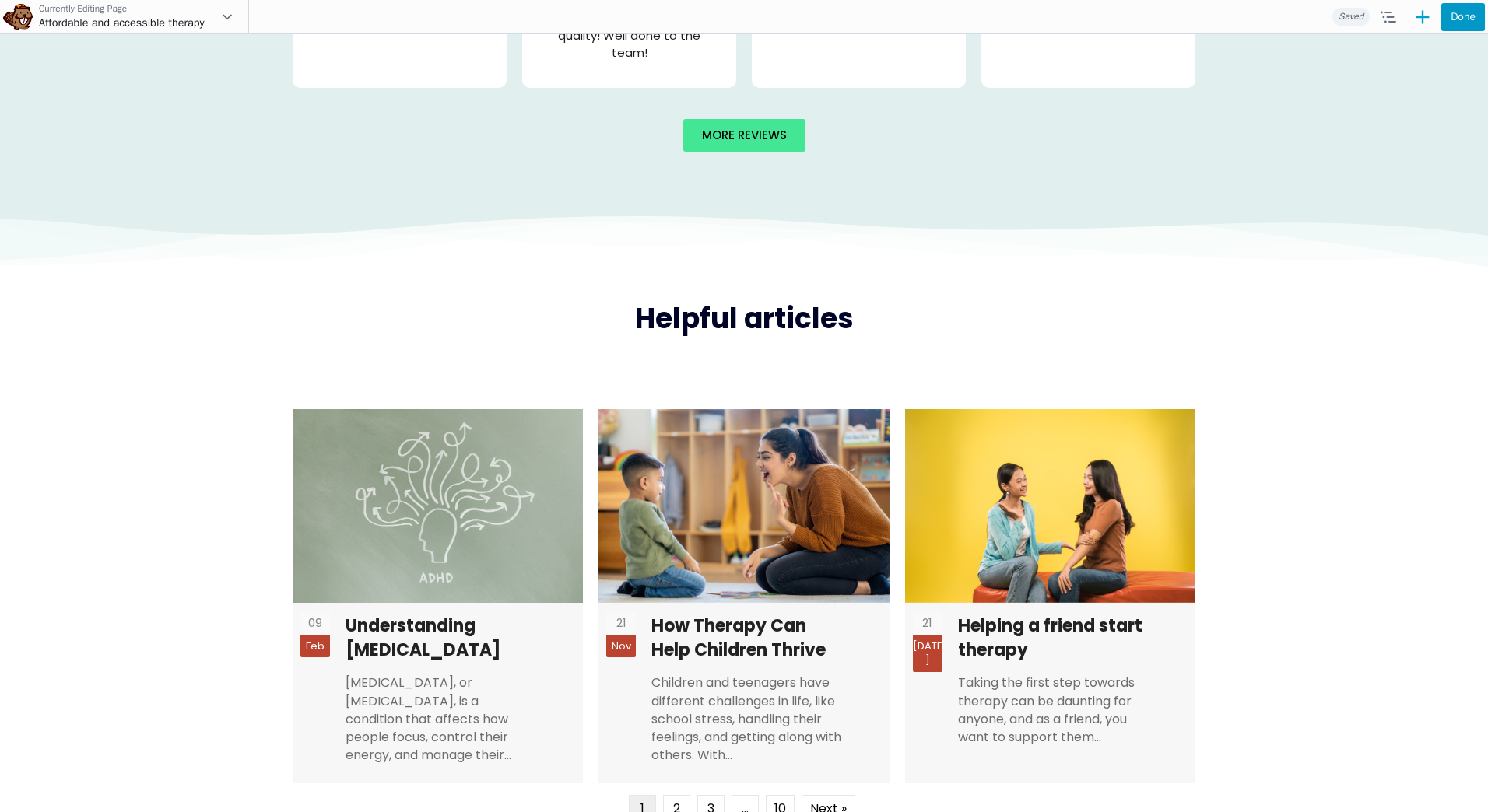 click on "Done" at bounding box center (1463, 17) 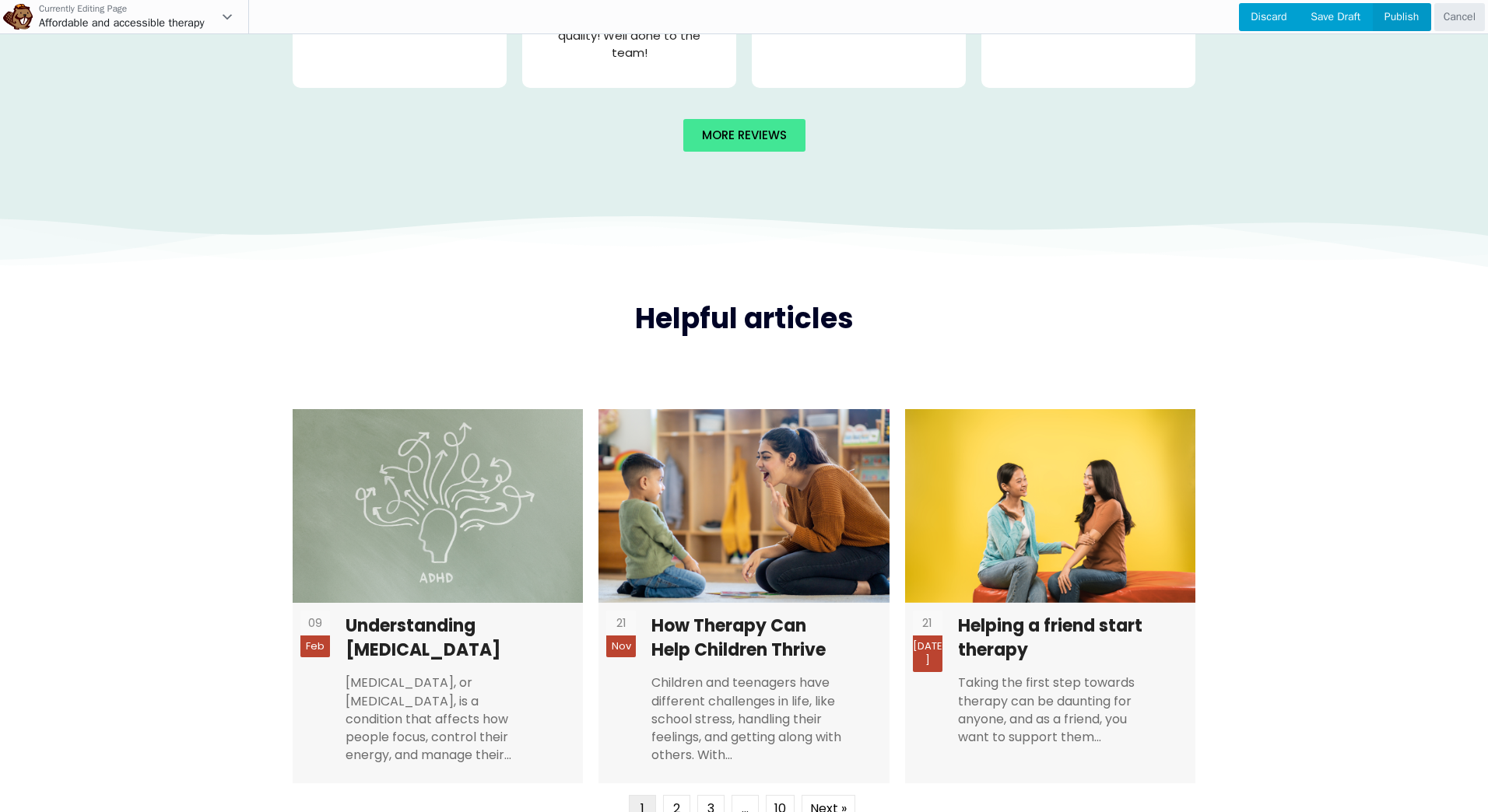 click on "Publish" at bounding box center (1402, 17) 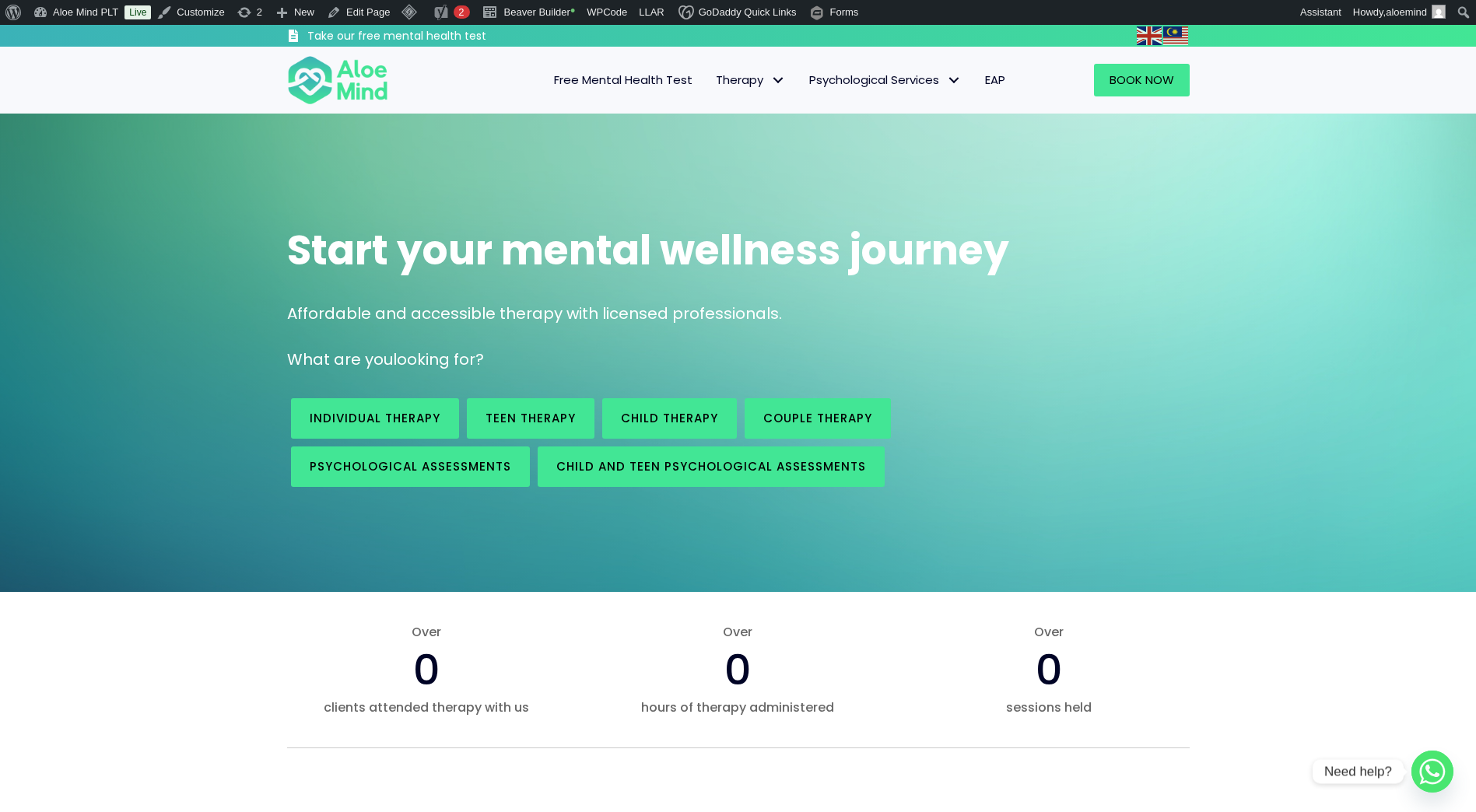 scroll, scrollTop: 0, scrollLeft: 0, axis: both 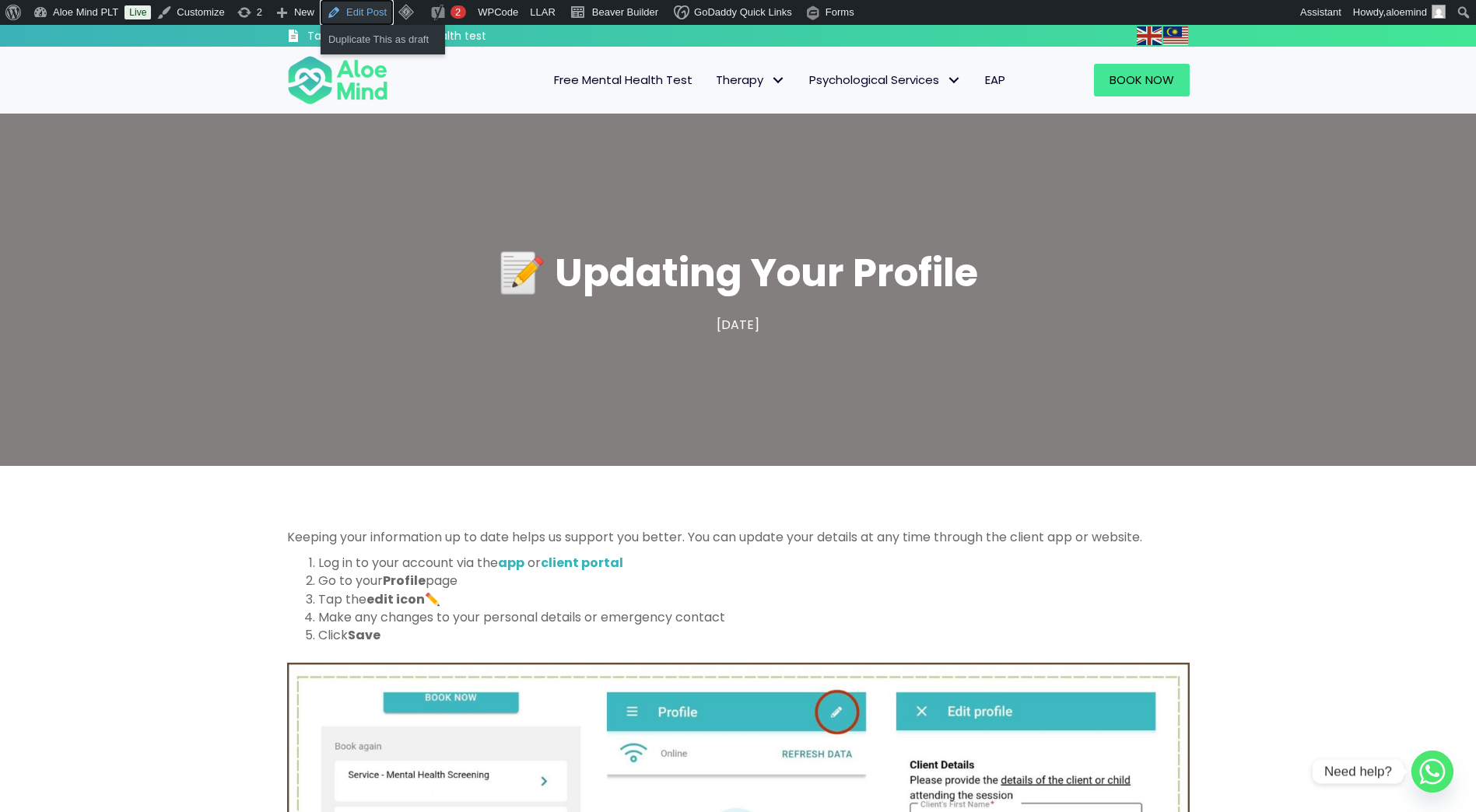 click on "Edit Post" at bounding box center (356, 12) 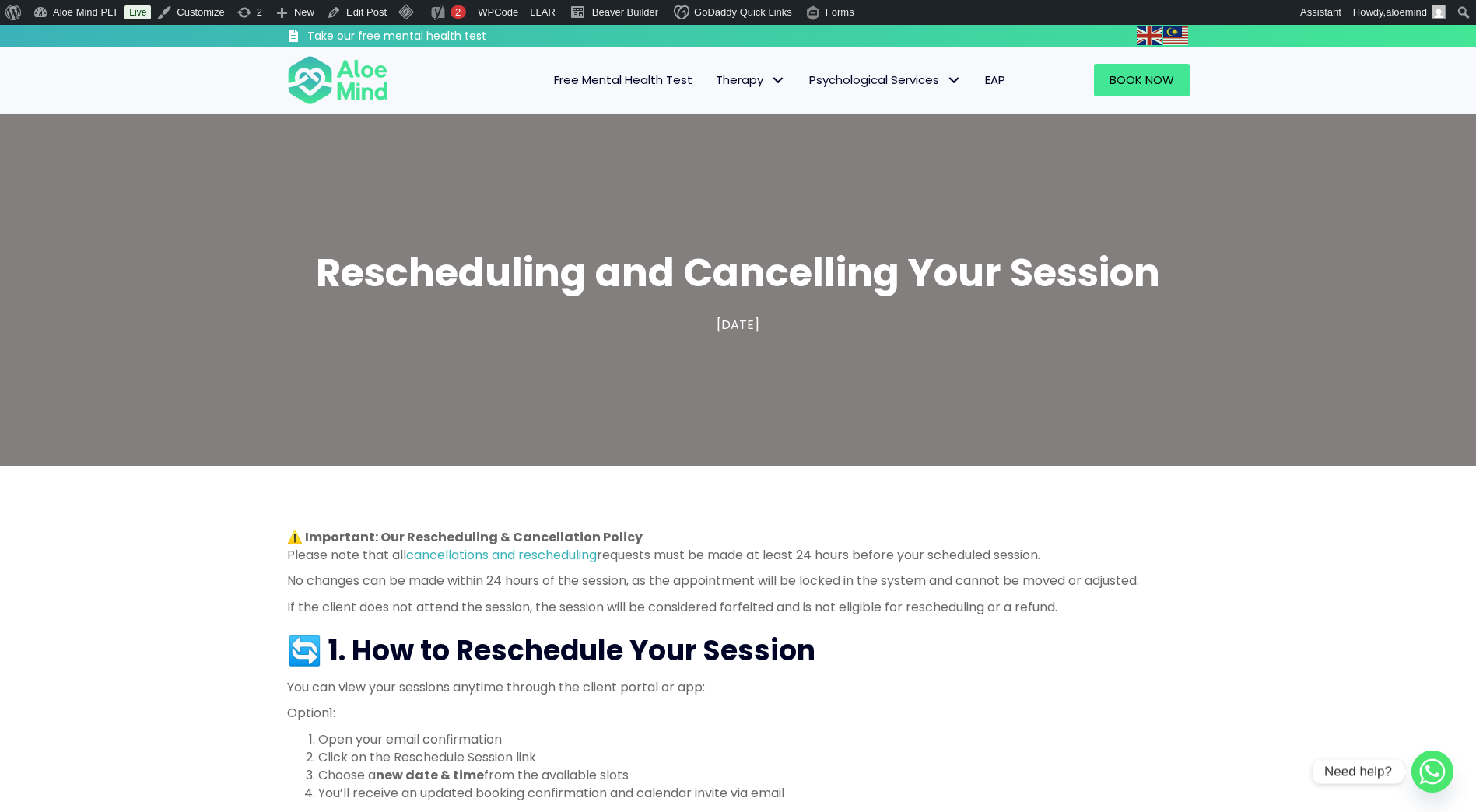 scroll, scrollTop: 0, scrollLeft: 0, axis: both 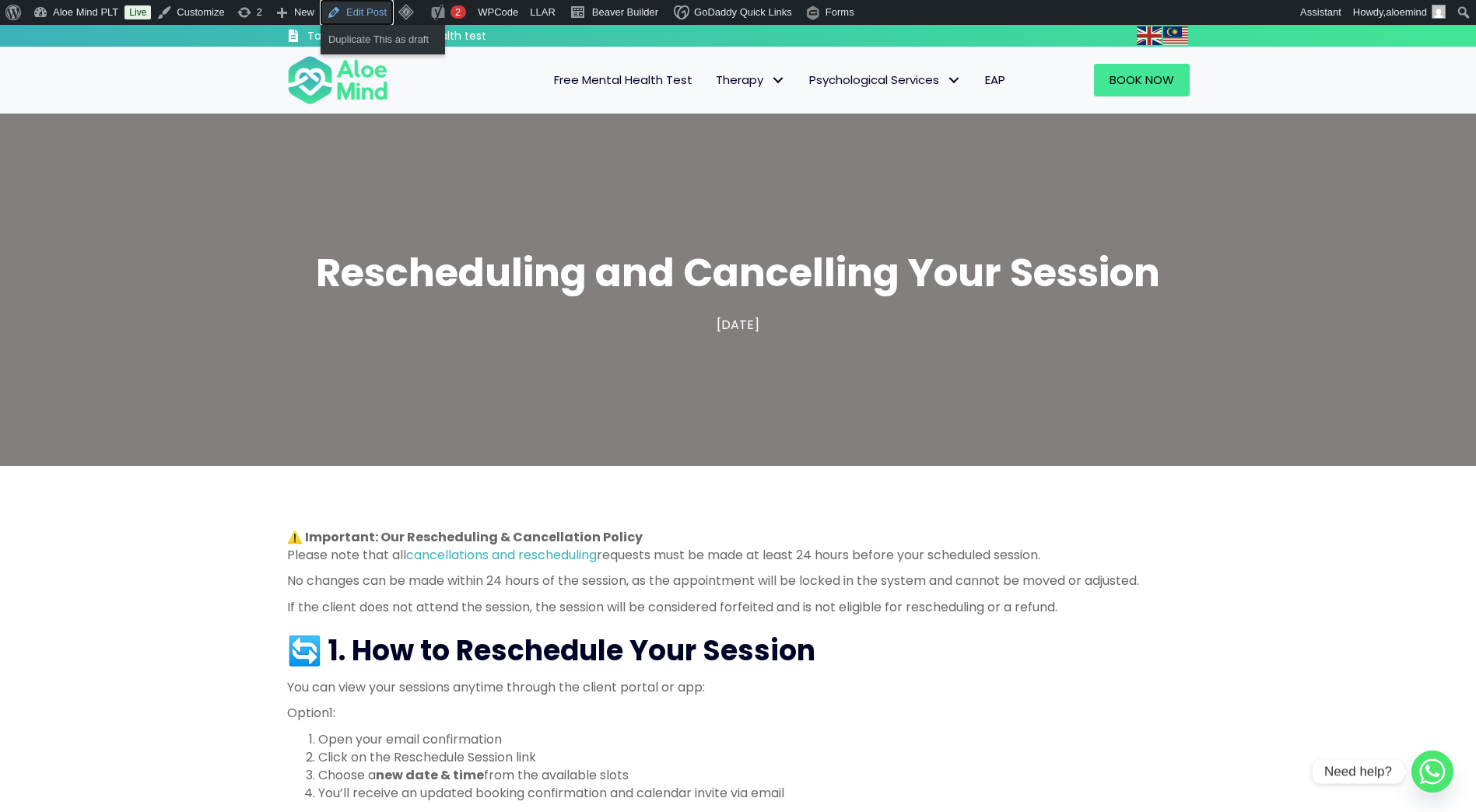 click on "Edit Post" at bounding box center (356, 12) 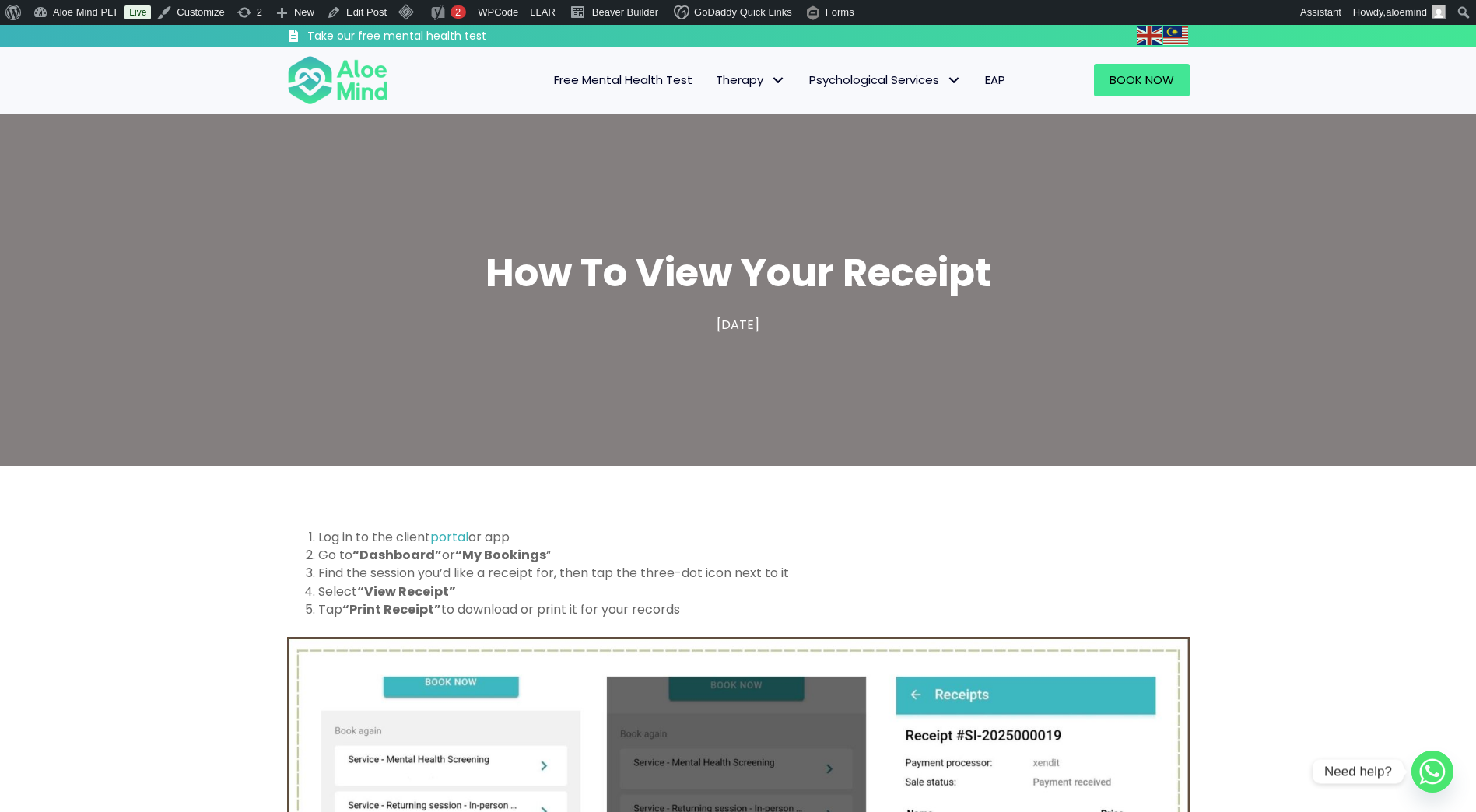 scroll, scrollTop: 0, scrollLeft: 0, axis: both 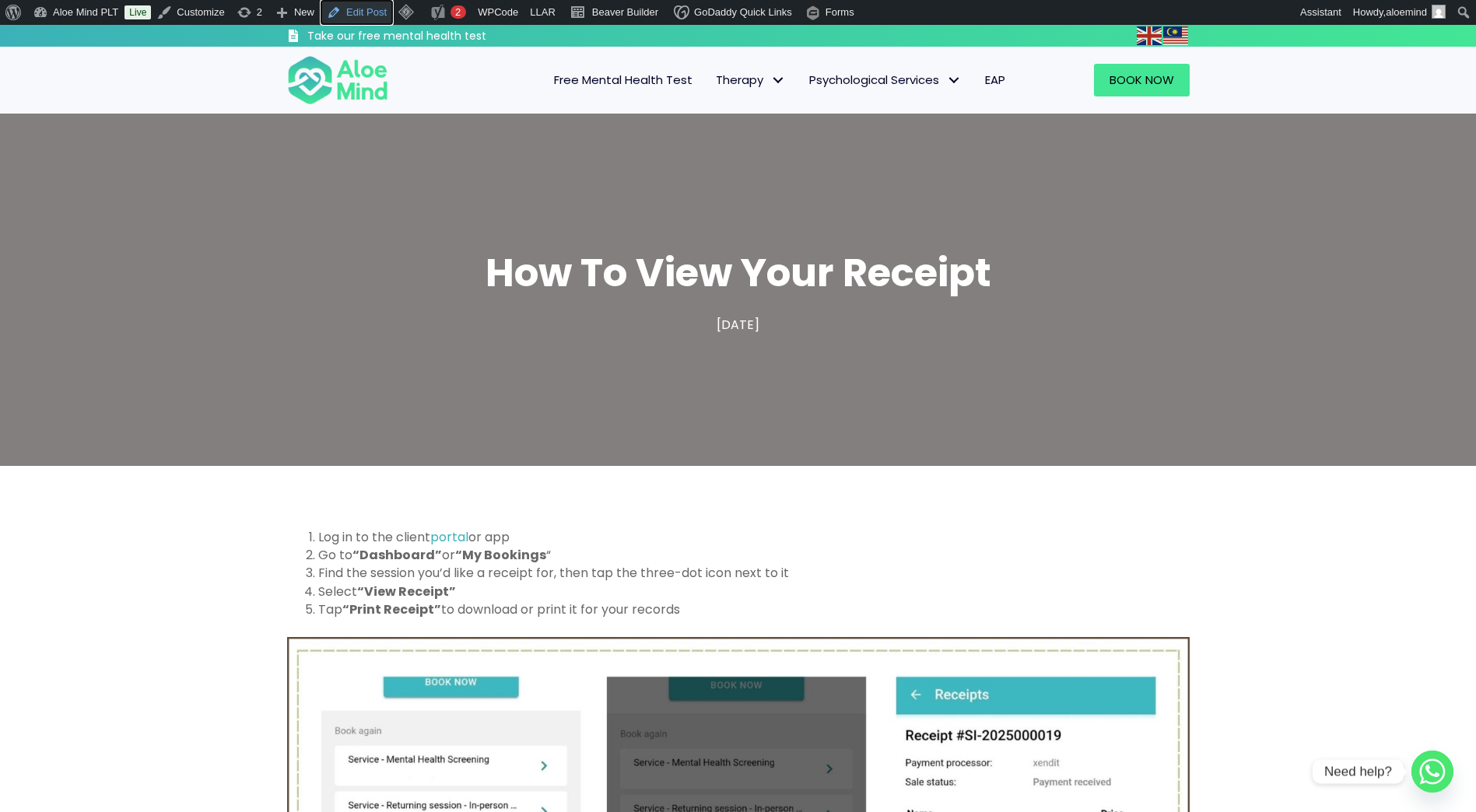 click on "Edit Post" at bounding box center [356, 12] 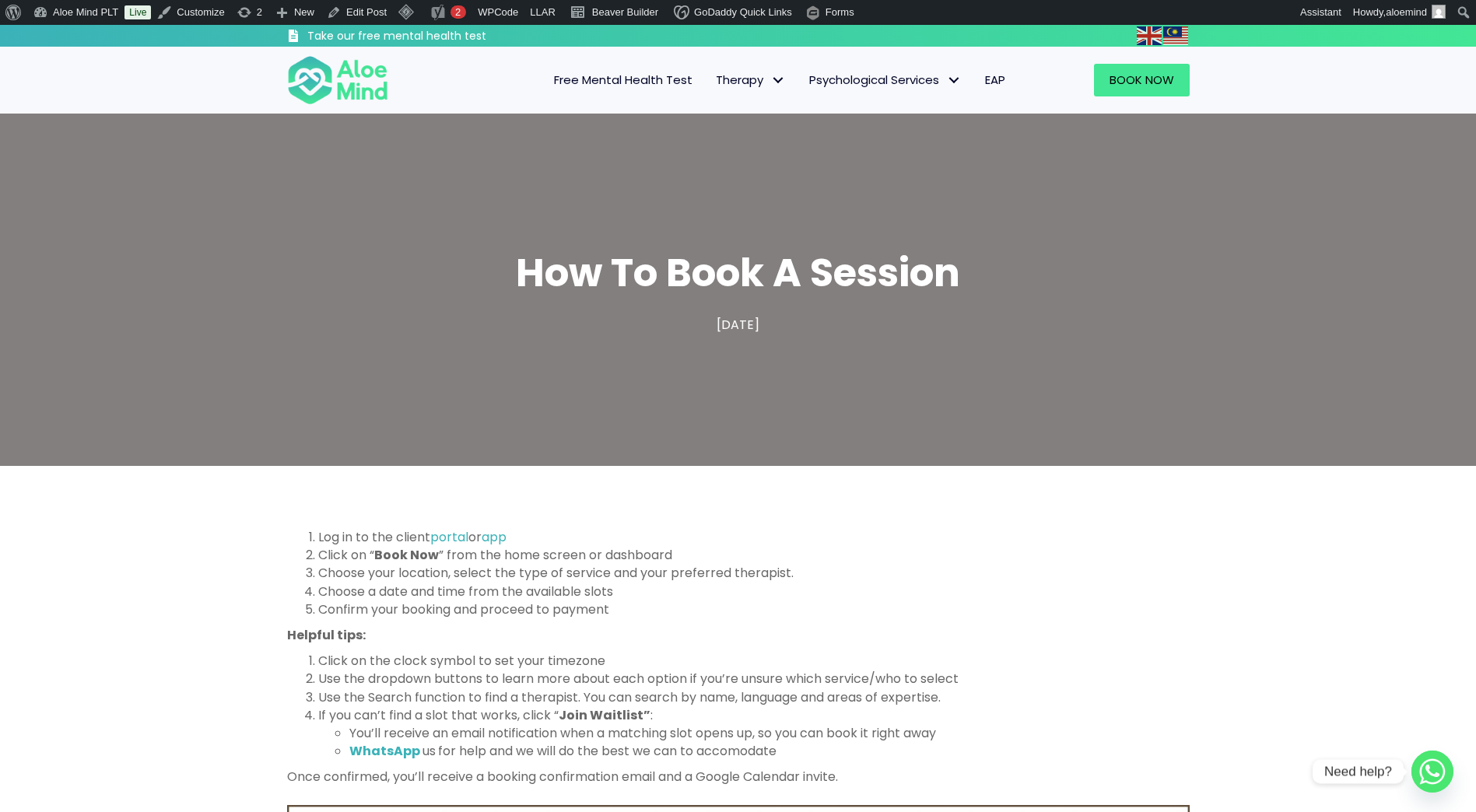 scroll, scrollTop: 0, scrollLeft: 0, axis: both 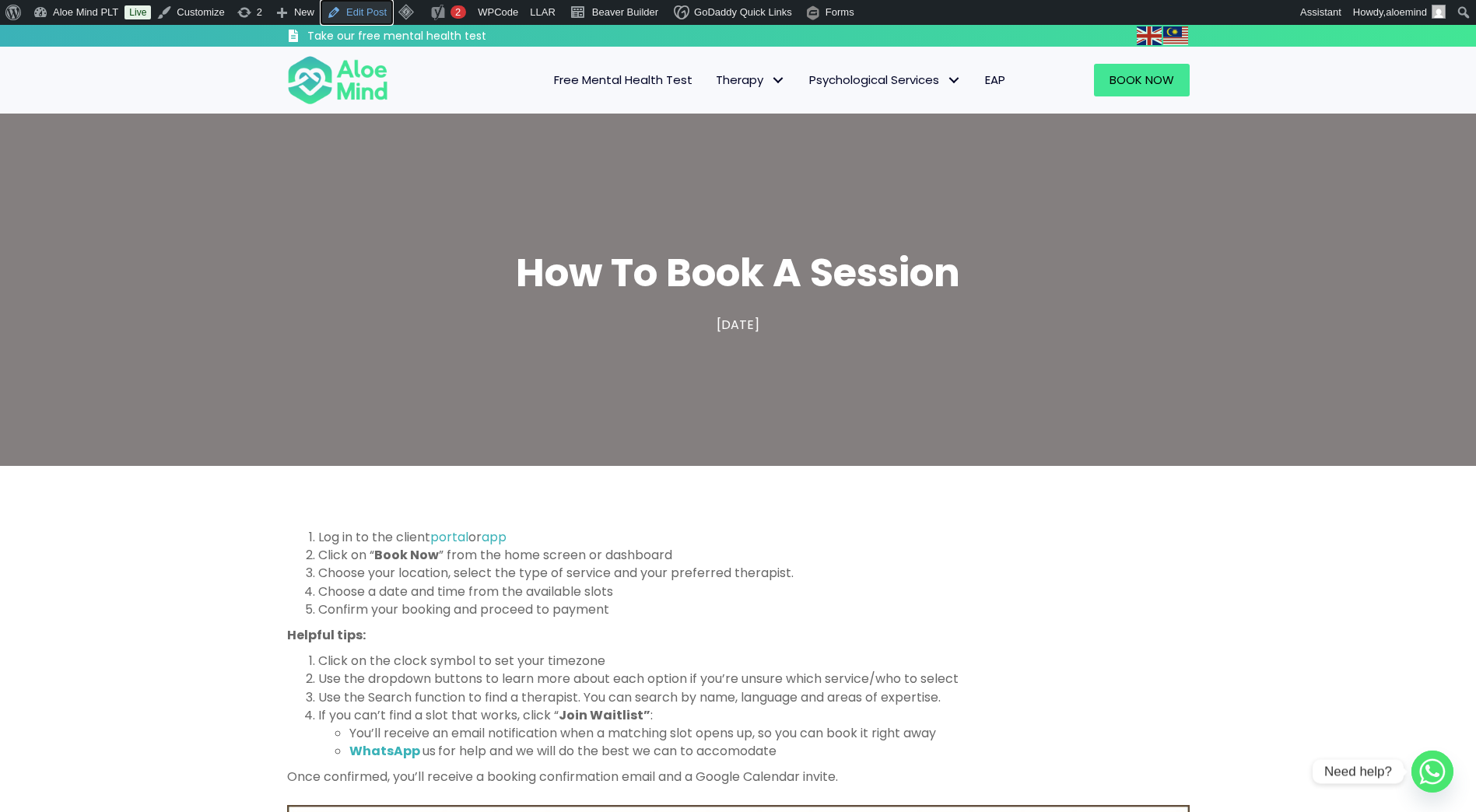 click on "Edit Post" at bounding box center (356, 12) 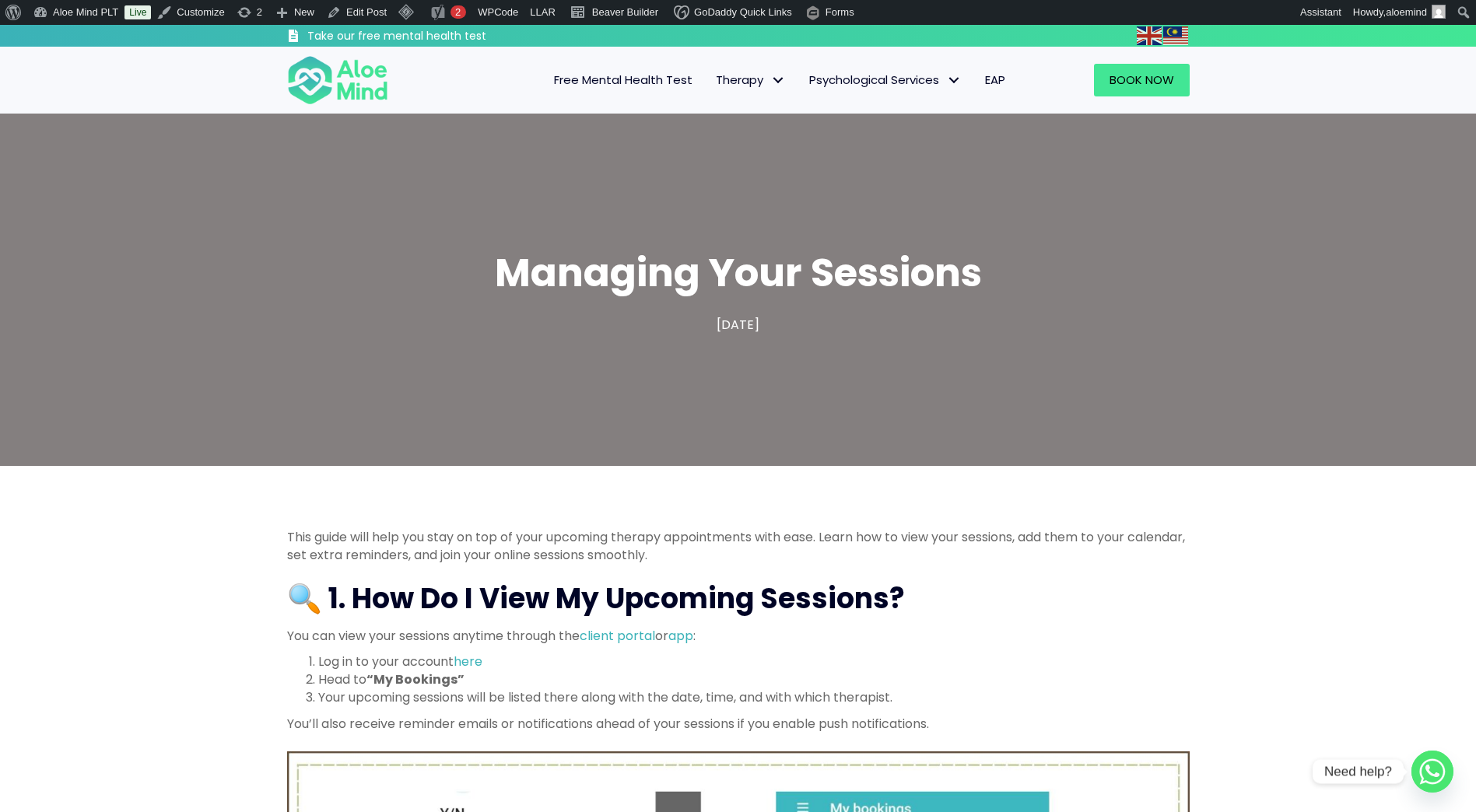 scroll, scrollTop: 0, scrollLeft: 0, axis: both 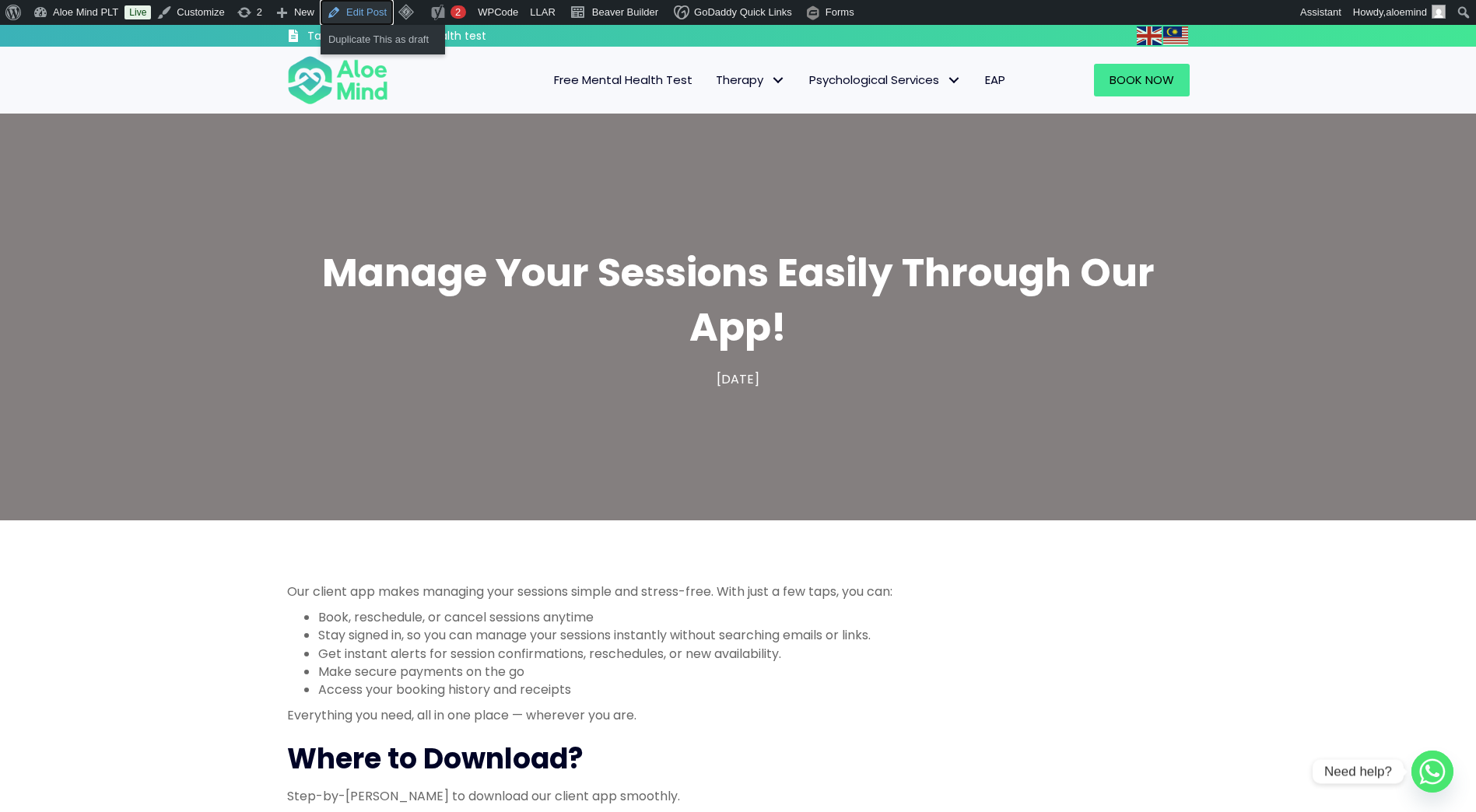 click on "Edit Post" at bounding box center [356, 12] 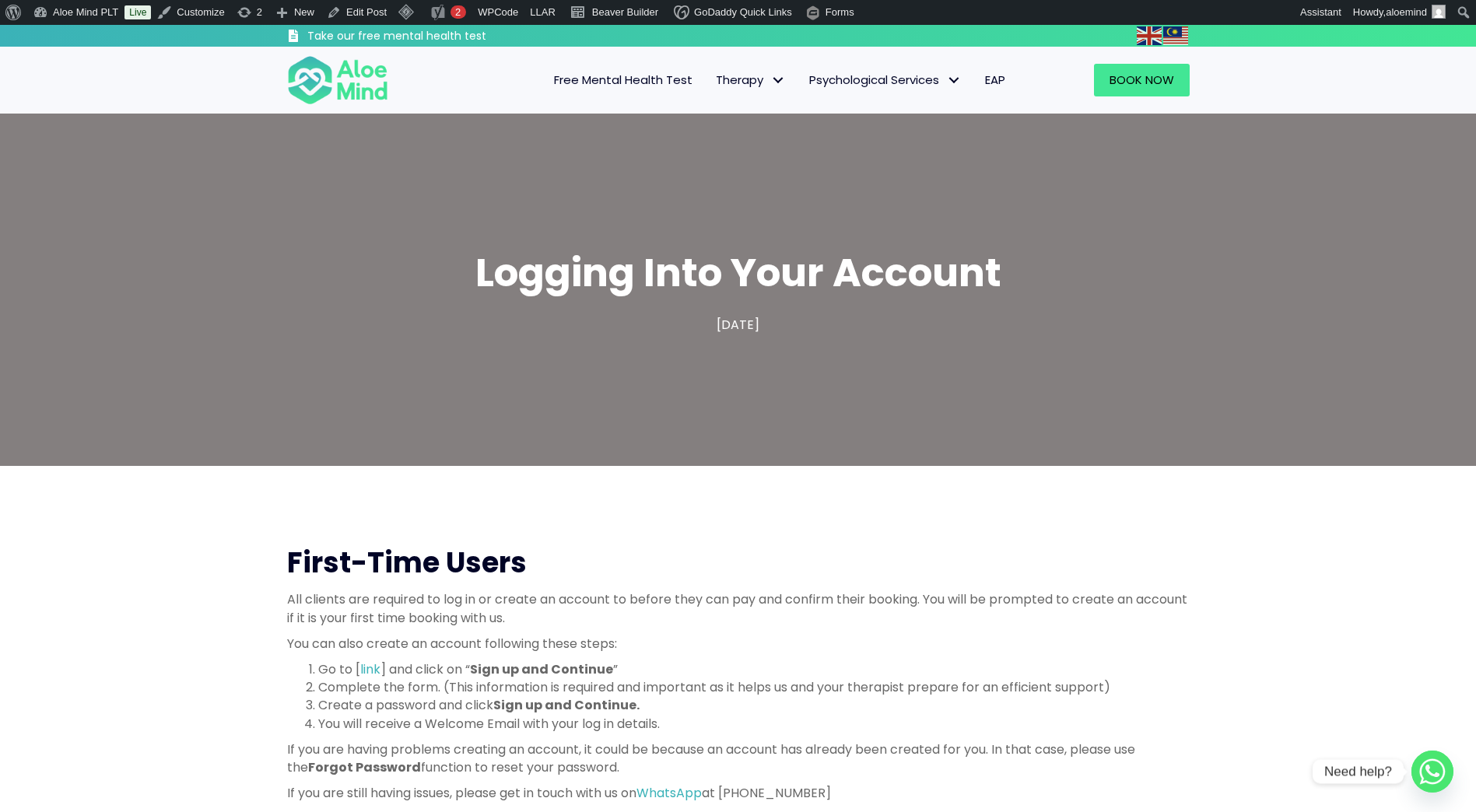 scroll, scrollTop: 0, scrollLeft: 0, axis: both 